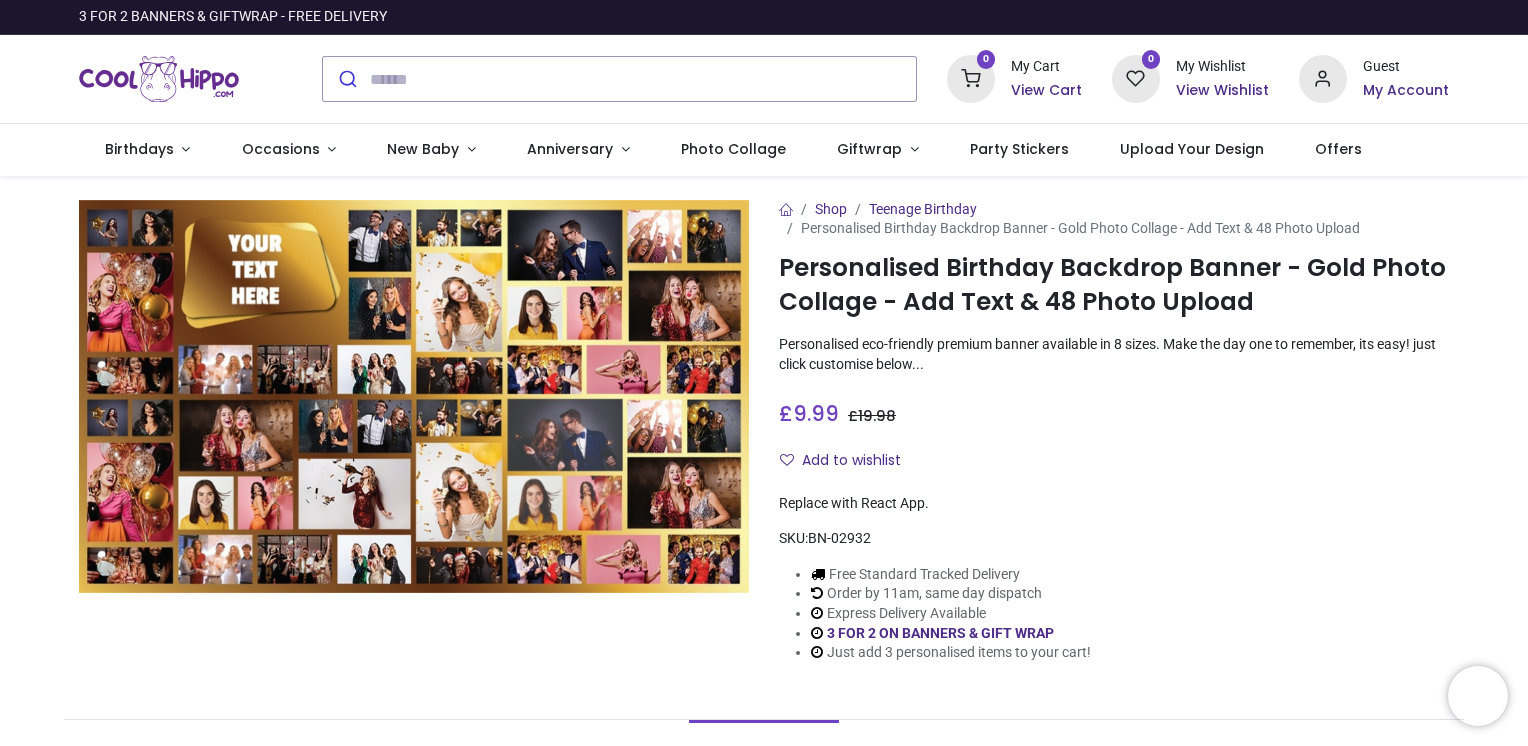 scroll, scrollTop: 0, scrollLeft: 0, axis: both 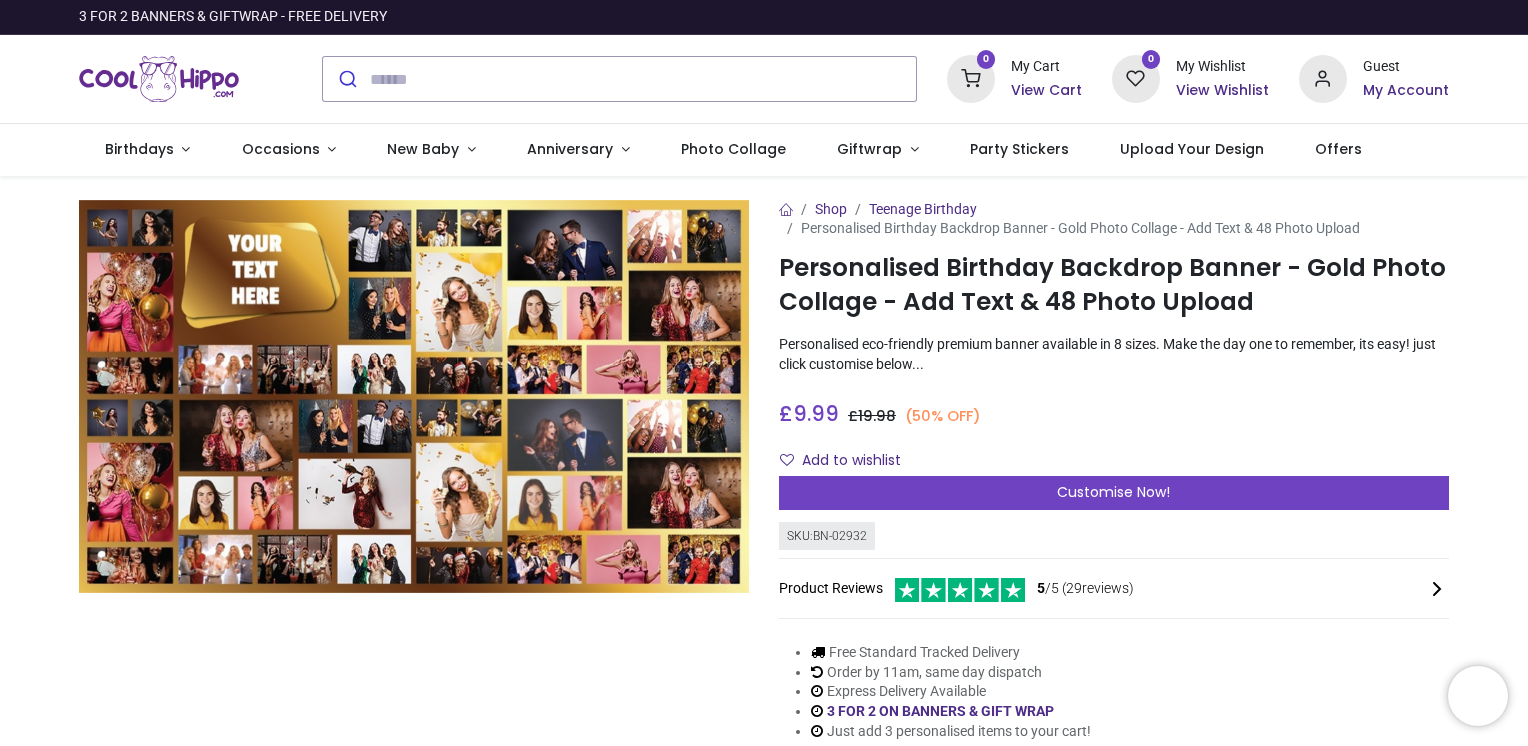 click at bounding box center [414, 397] 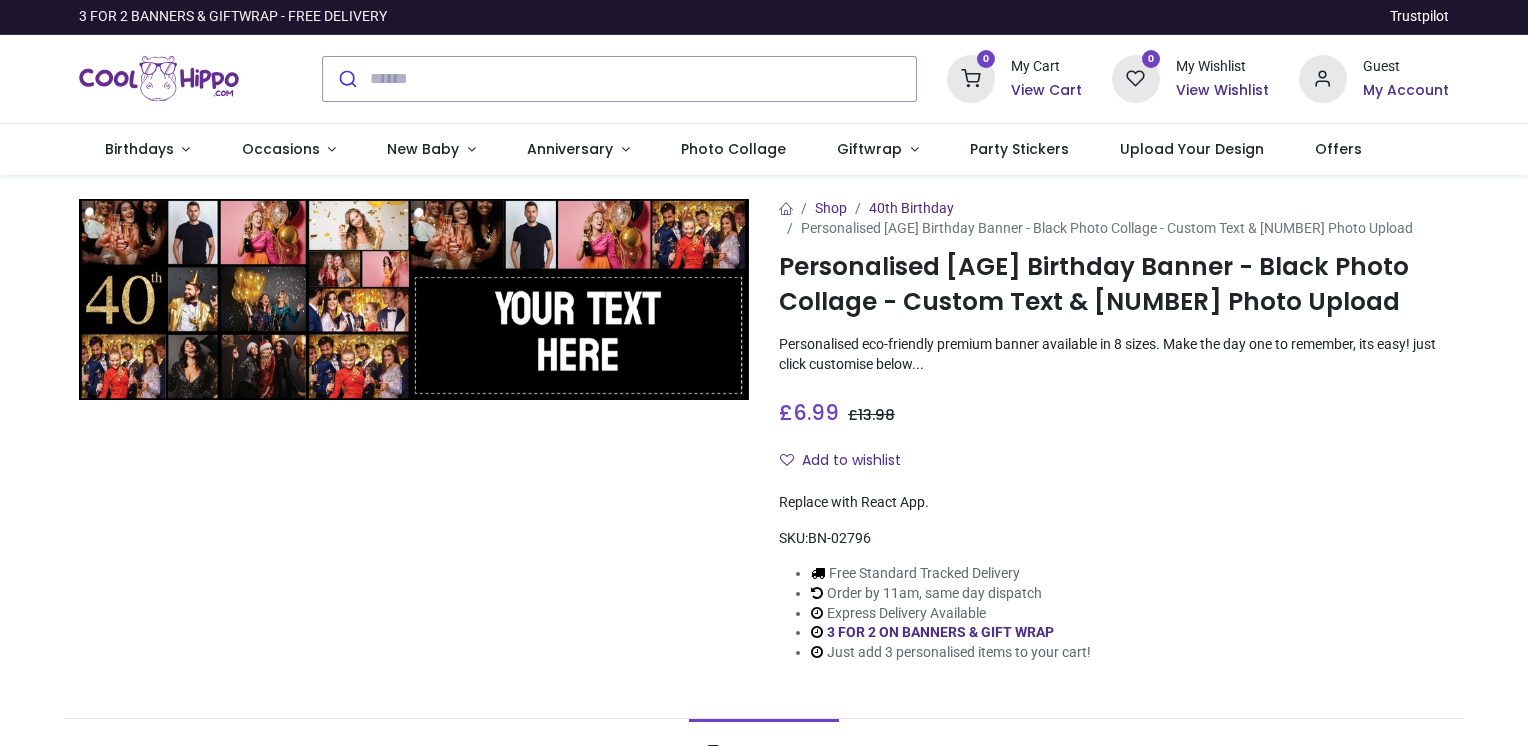 scroll, scrollTop: 0, scrollLeft: 0, axis: both 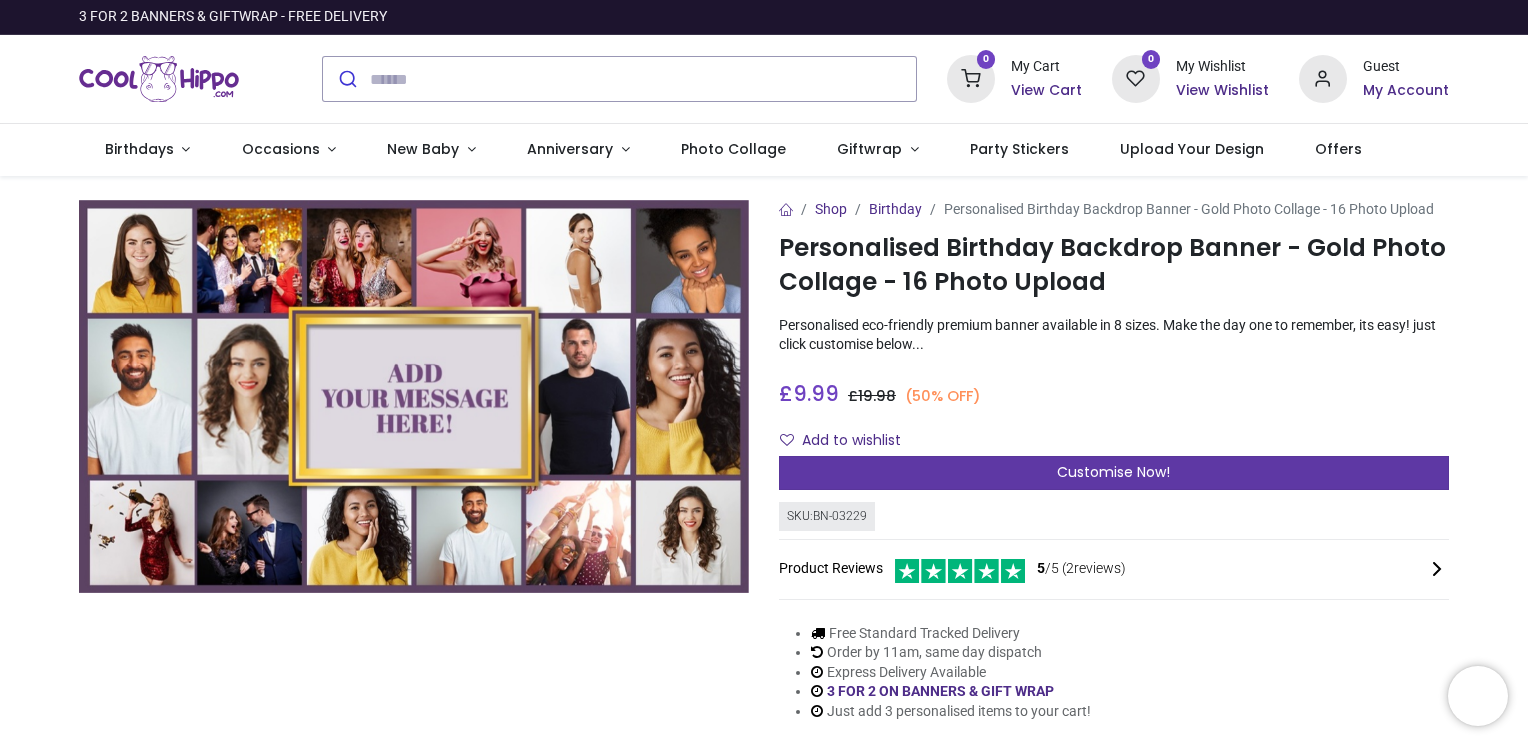 click on "Customise Now!" at bounding box center (1113, 472) 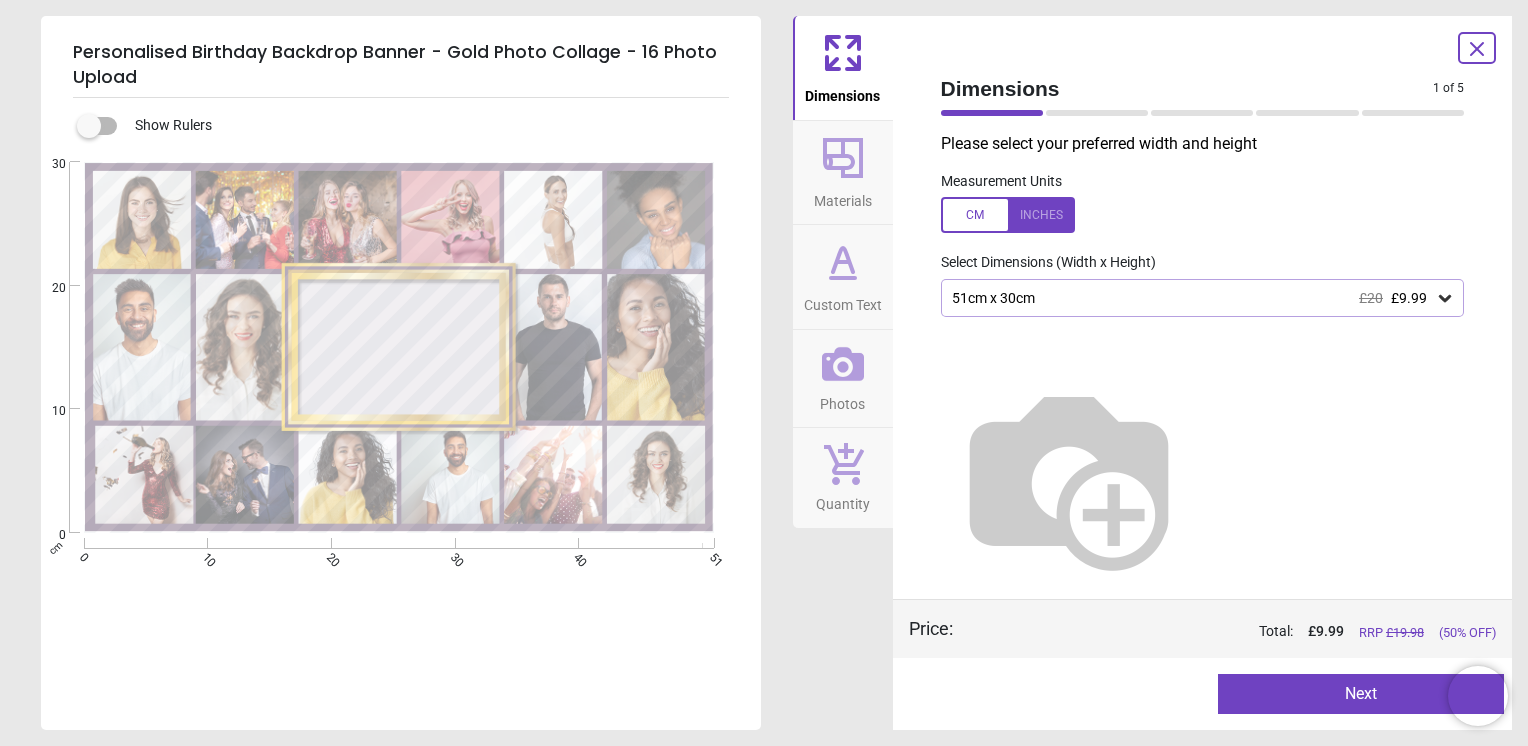 click on "51cm  x  30cm       £20 £9.99" at bounding box center (1193, 298) 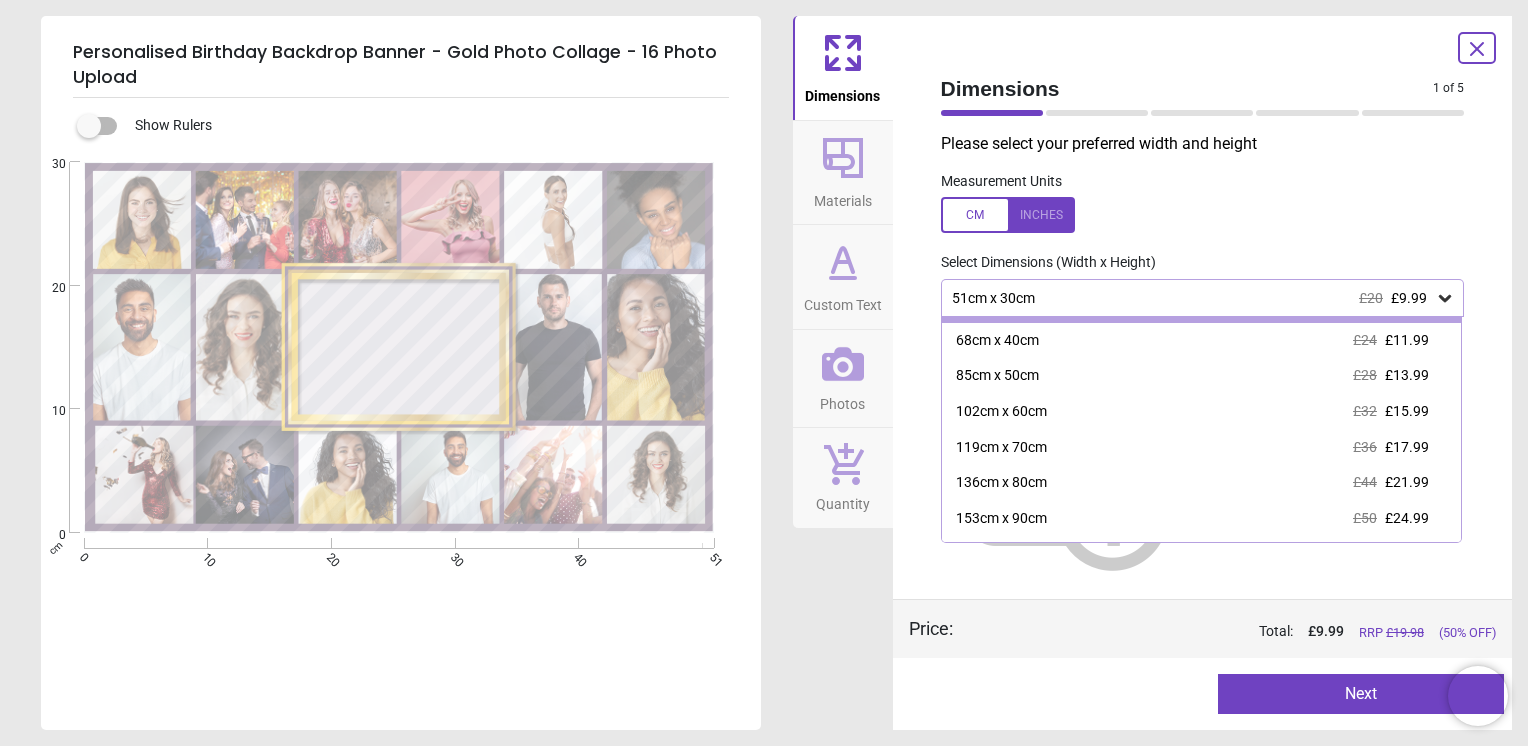 scroll, scrollTop: 60, scrollLeft: 0, axis: vertical 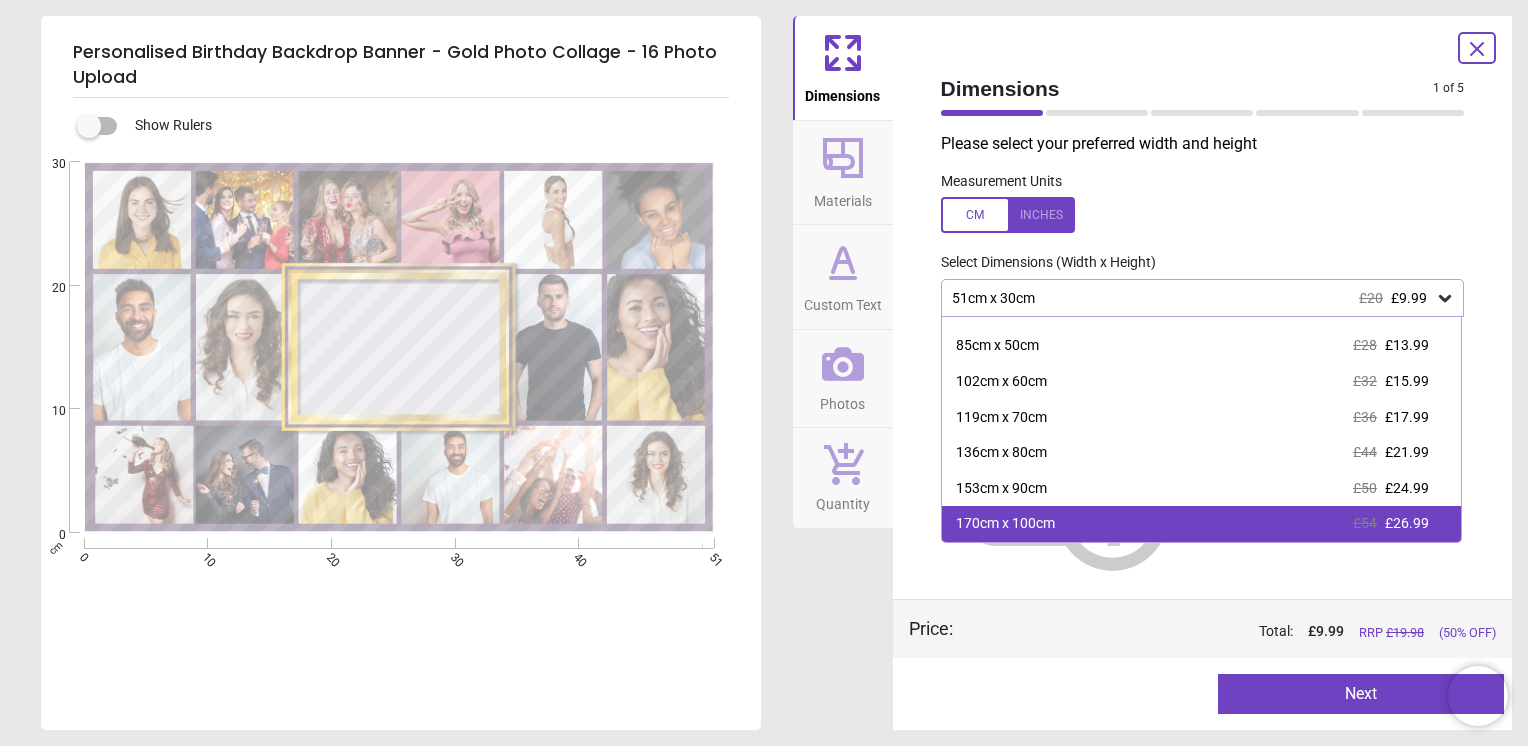click on "170cm  x  100cm       £54 £26.99" at bounding box center [1202, 524] 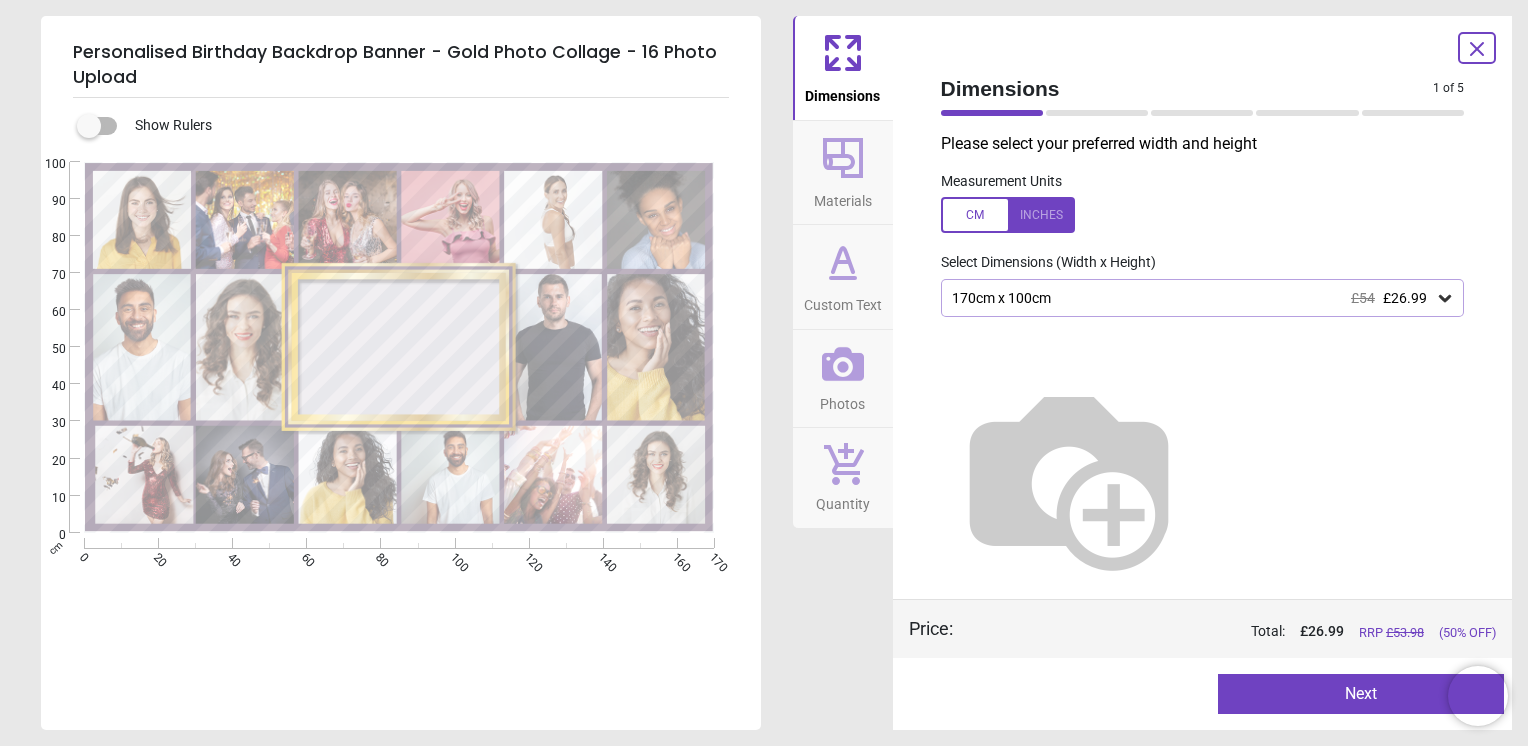 click at bounding box center (1008, 215) 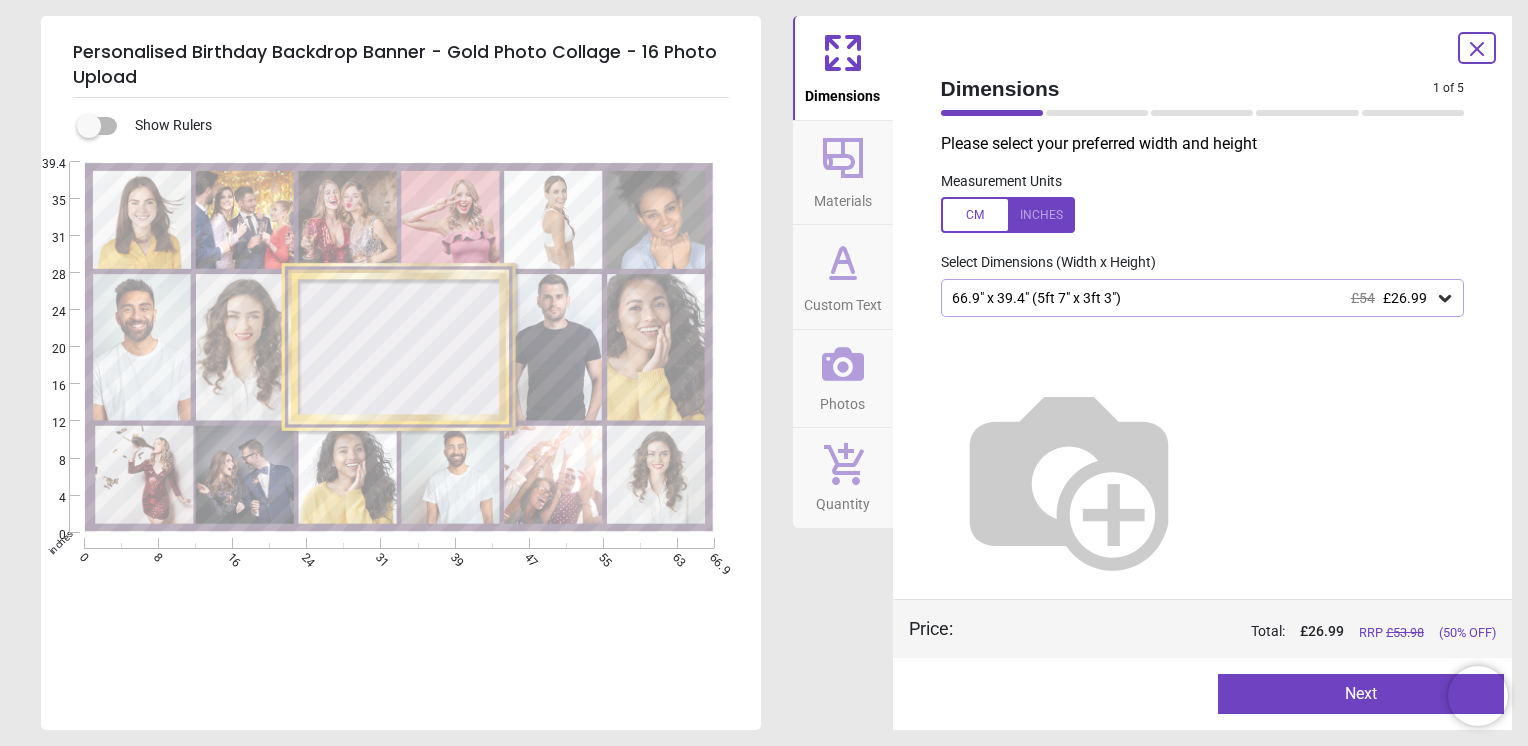 click on "Next" at bounding box center (1361, 694) 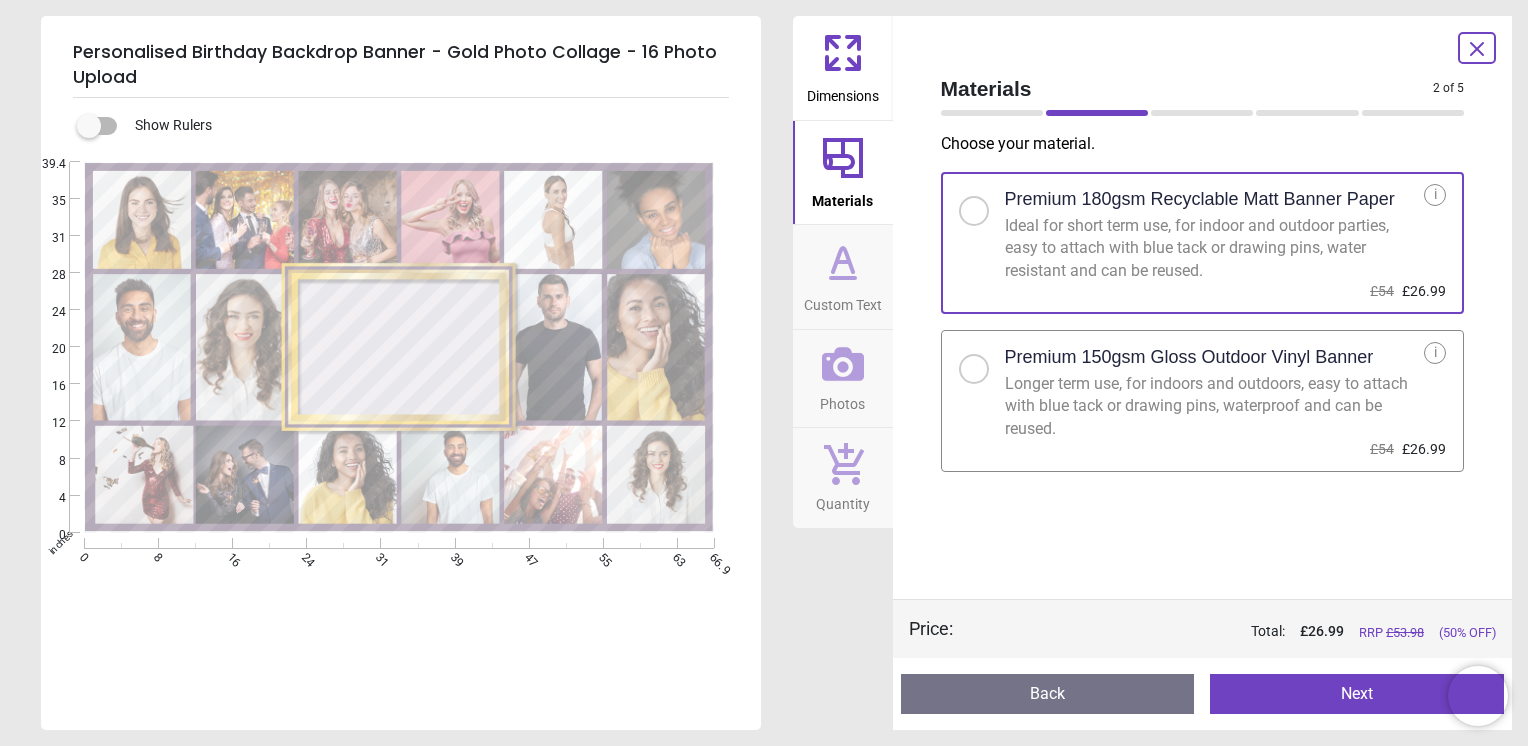 click at bounding box center (974, 369) 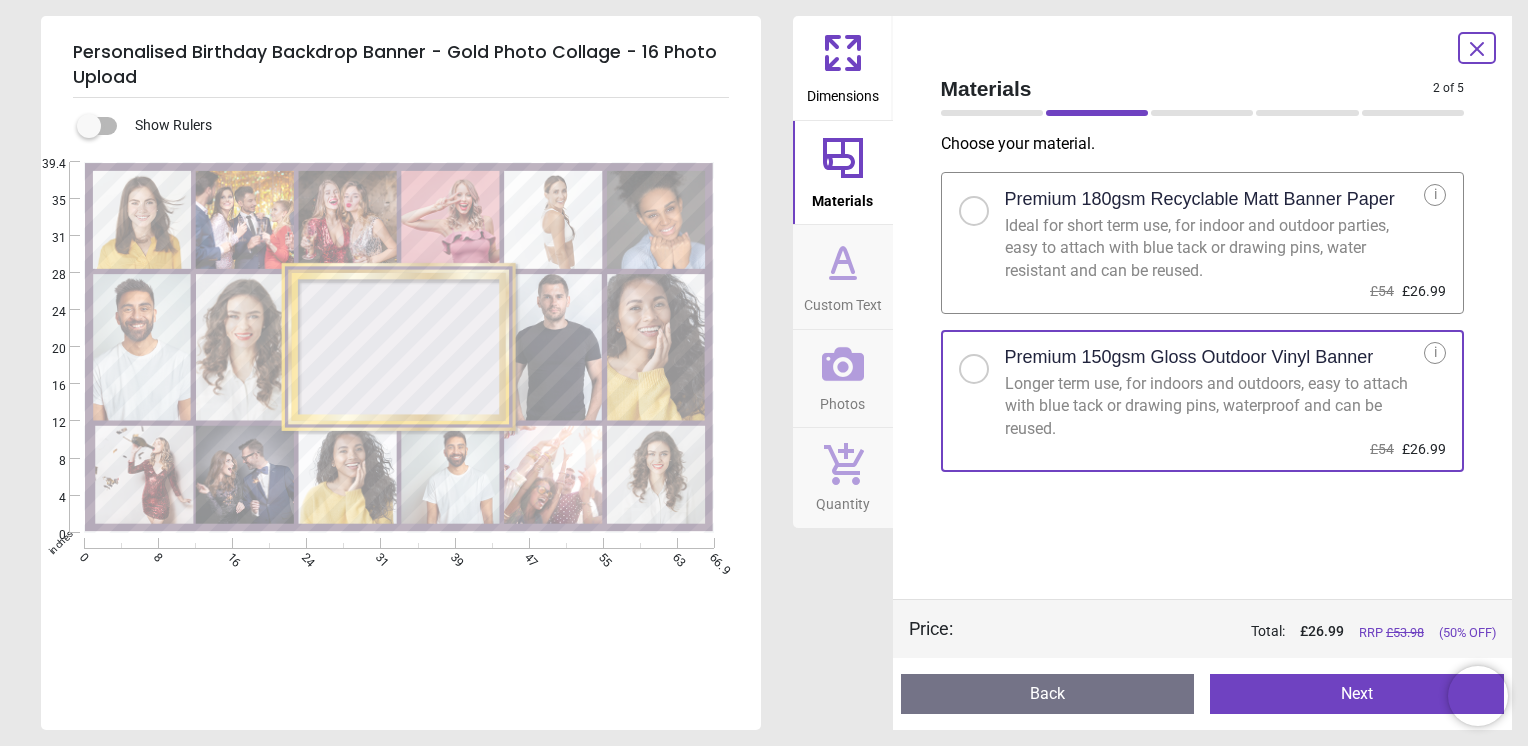 click on "Next" at bounding box center [1357, 694] 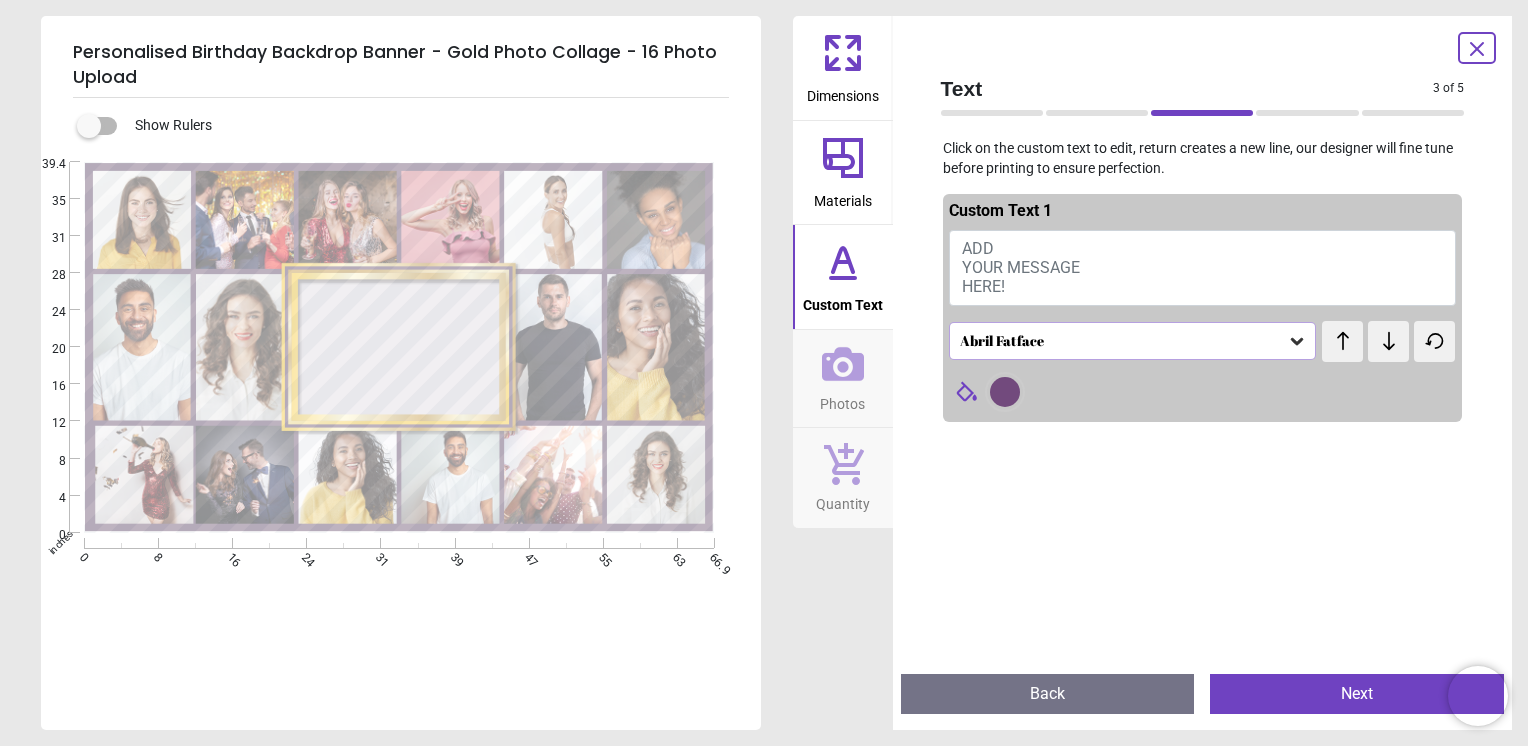 click on "ADD
YOUR MESSAGE
HERE!" at bounding box center [1203, 268] 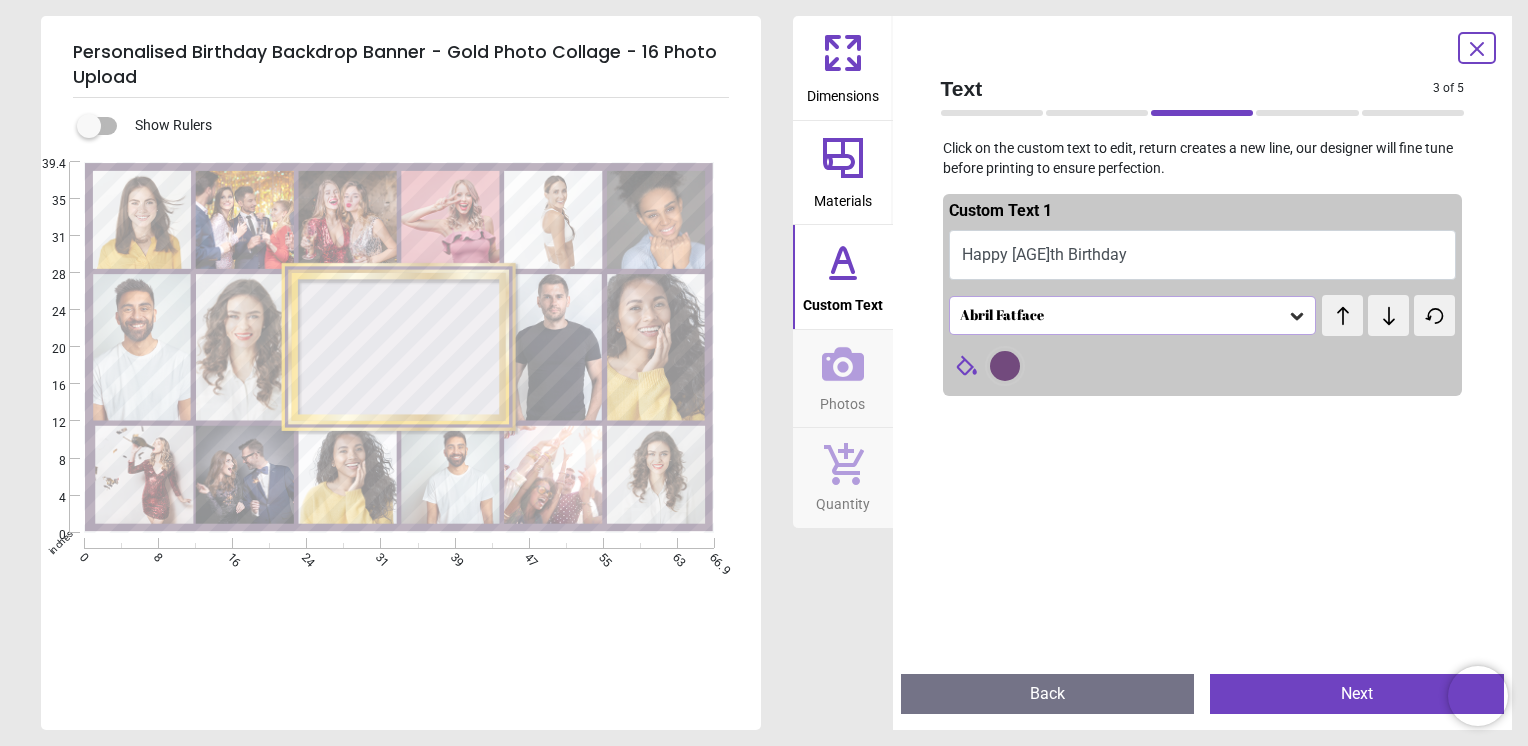 scroll, scrollTop: 2, scrollLeft: 0, axis: vertical 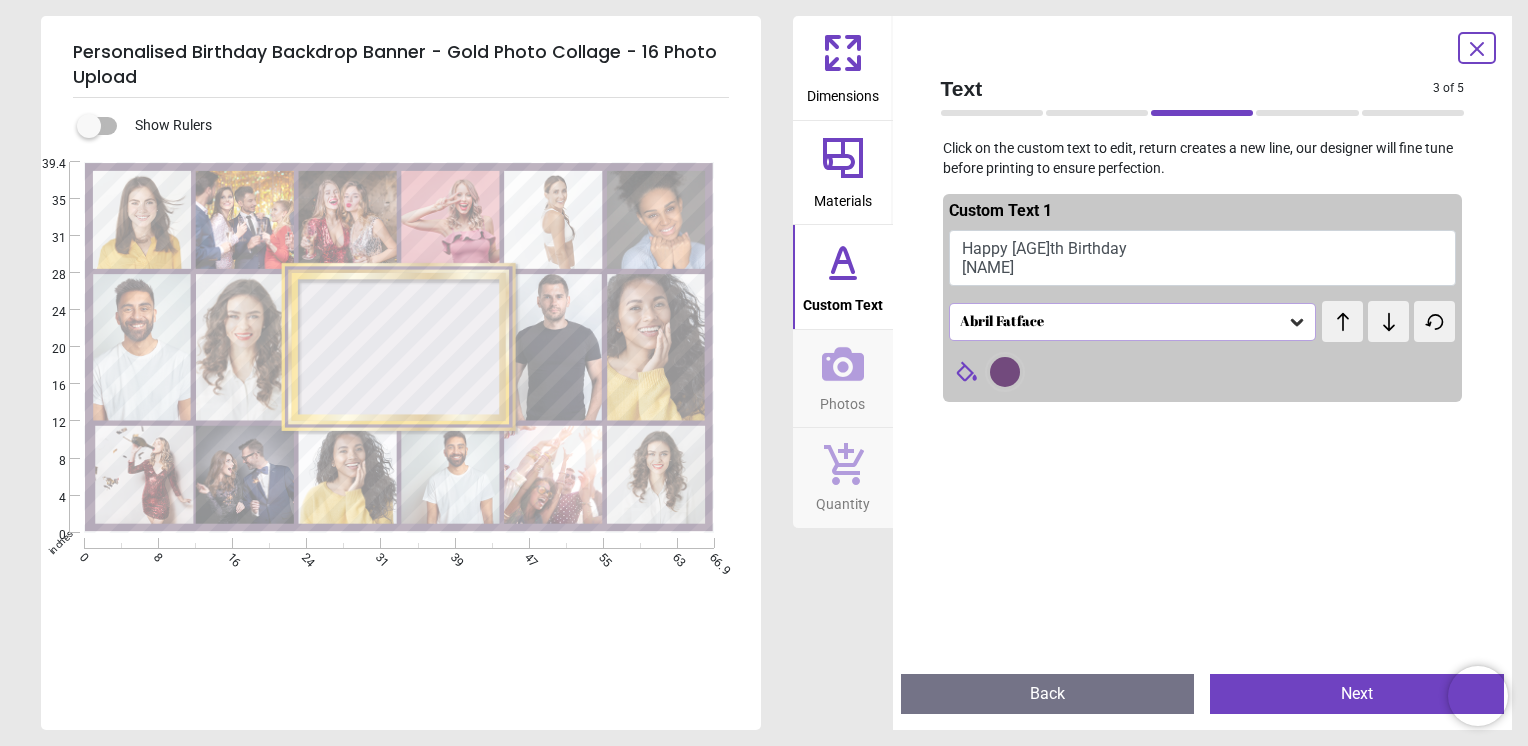 type on "**********" 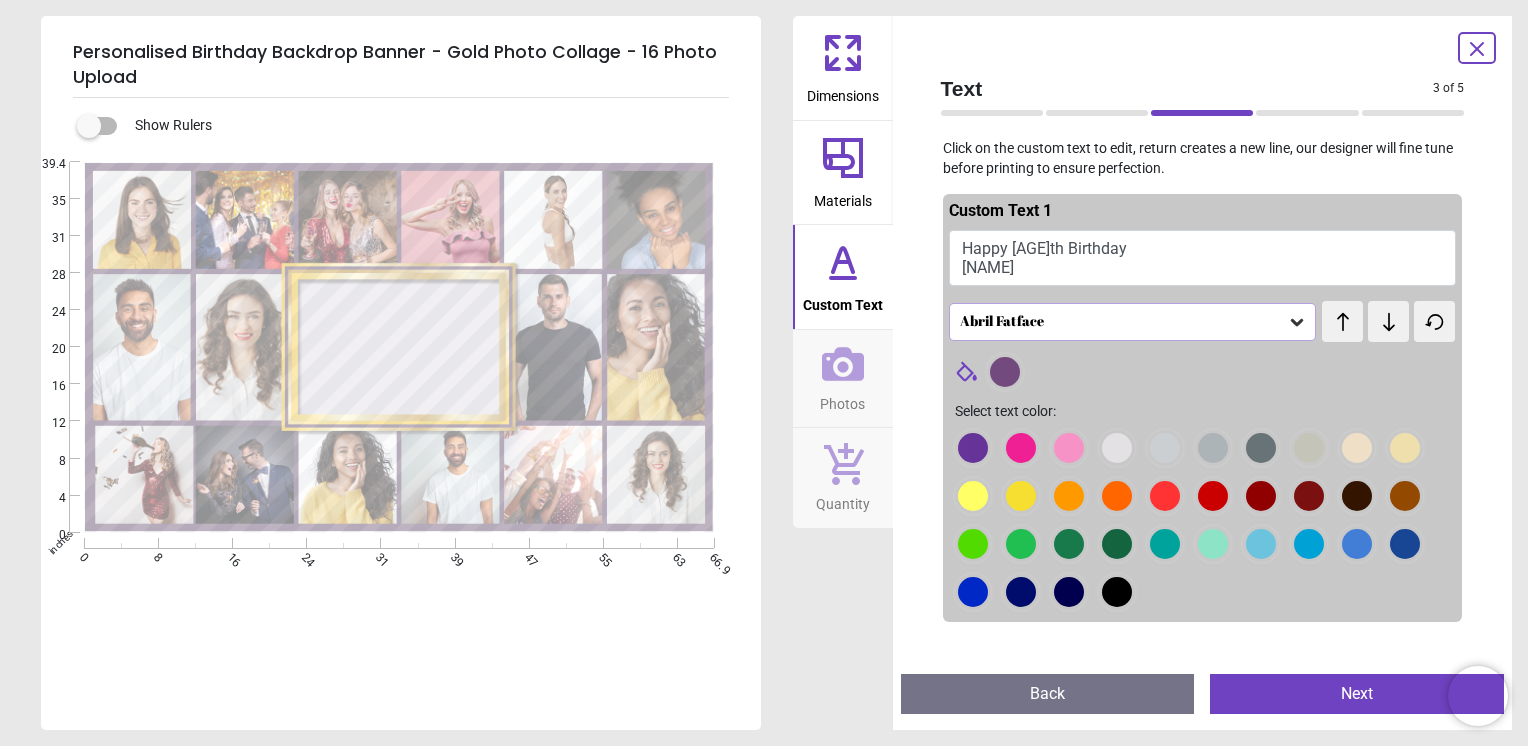 click at bounding box center [973, 448] 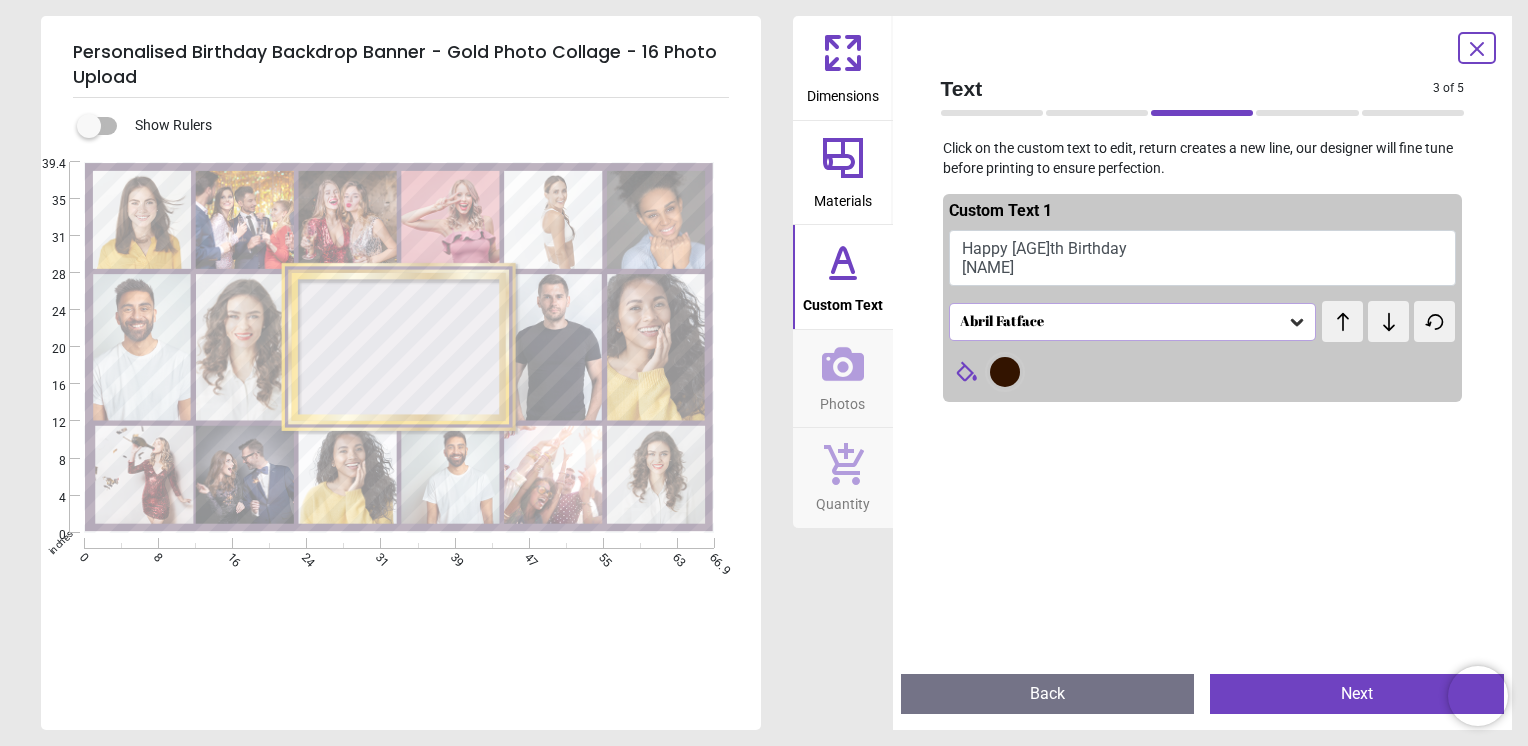 click on "**********" at bounding box center (401, 348) 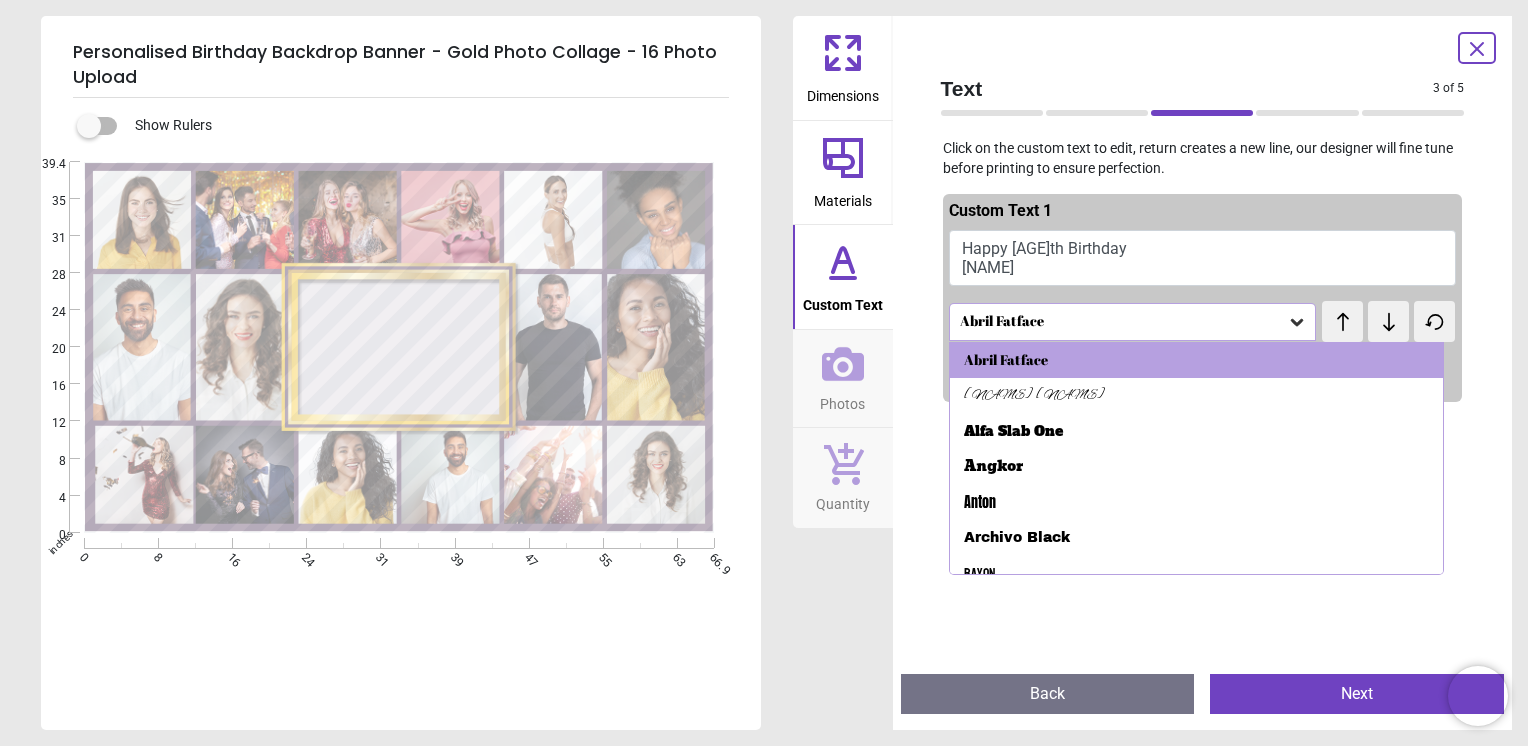 scroll, scrollTop: 266, scrollLeft: 0, axis: vertical 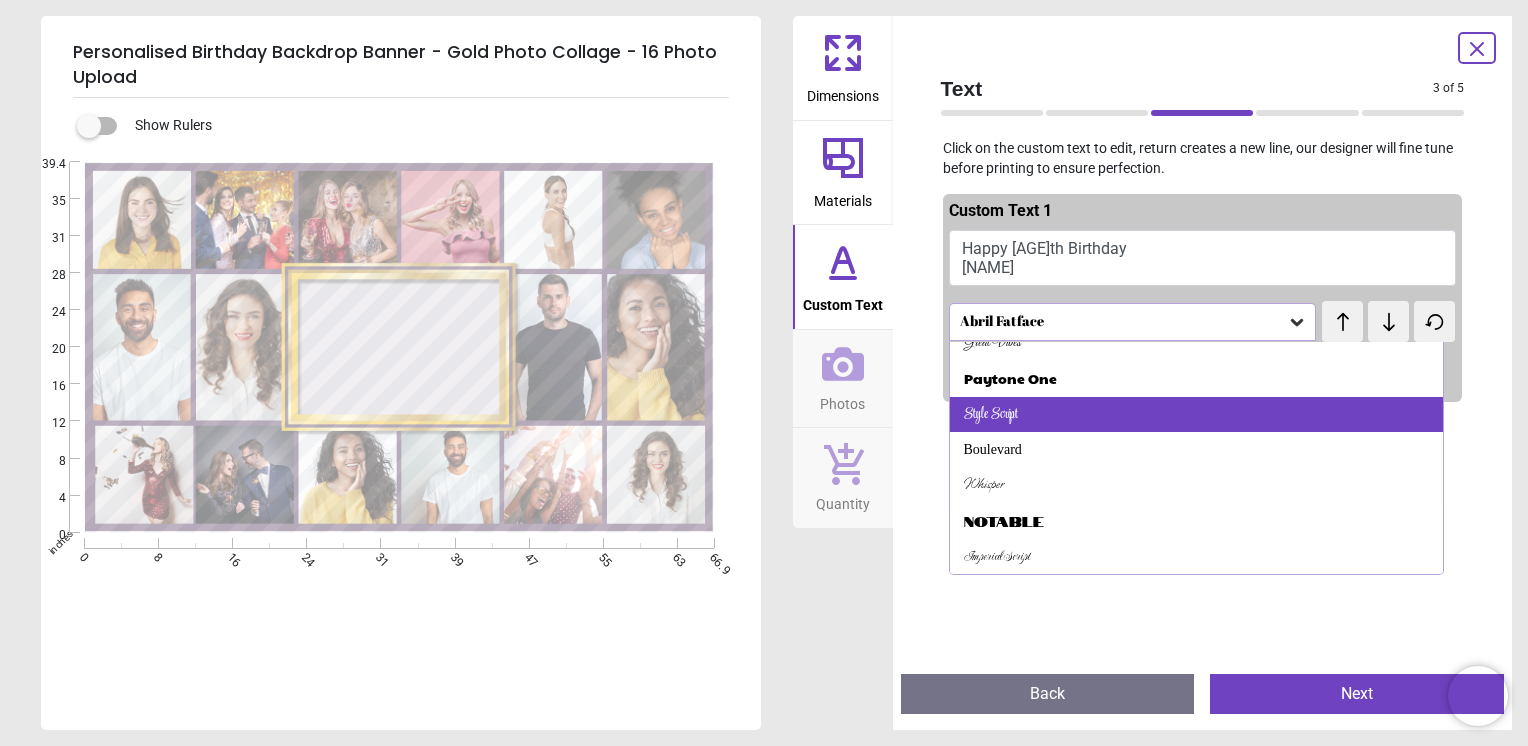 click on "Style Script" at bounding box center (1196, 415) 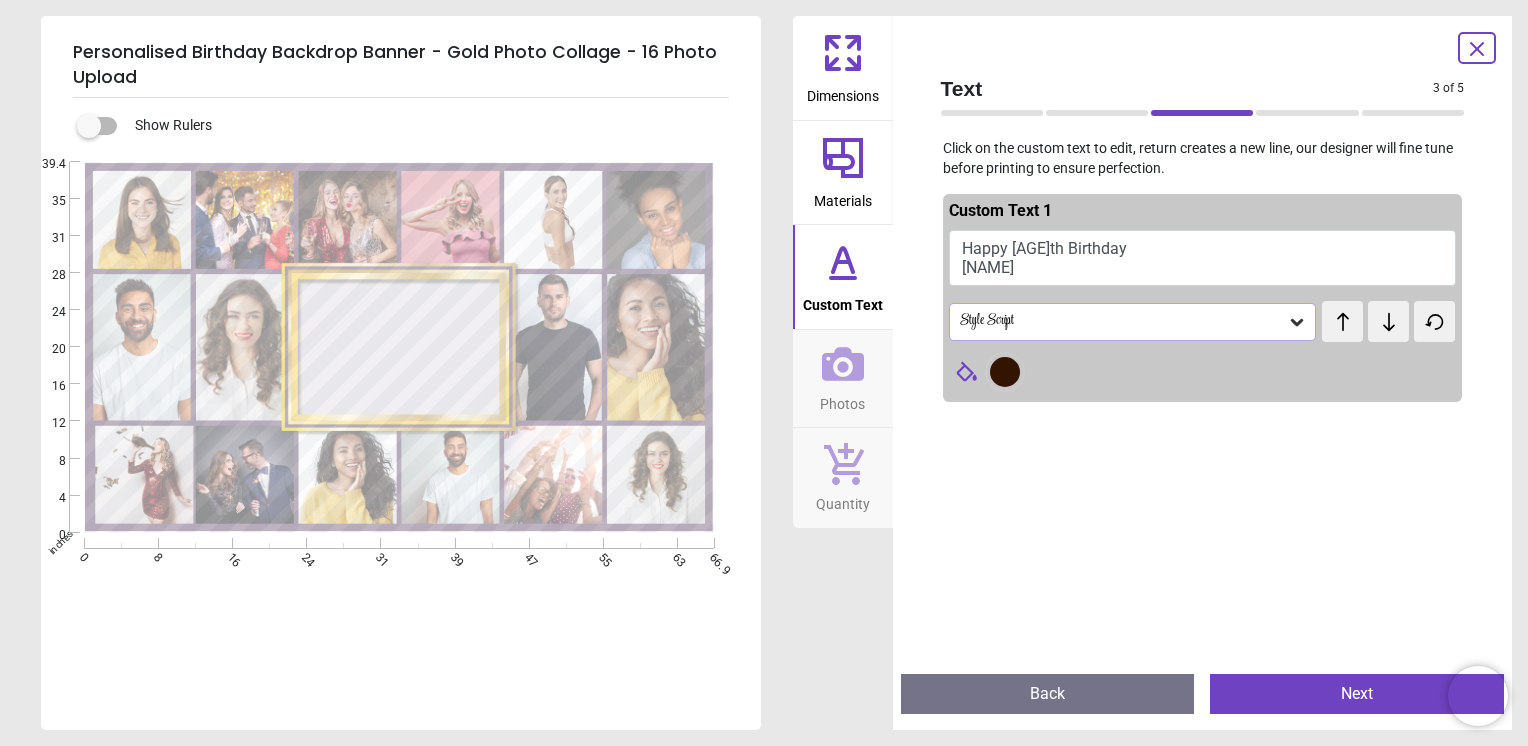 click on "**********" at bounding box center [401, 348] 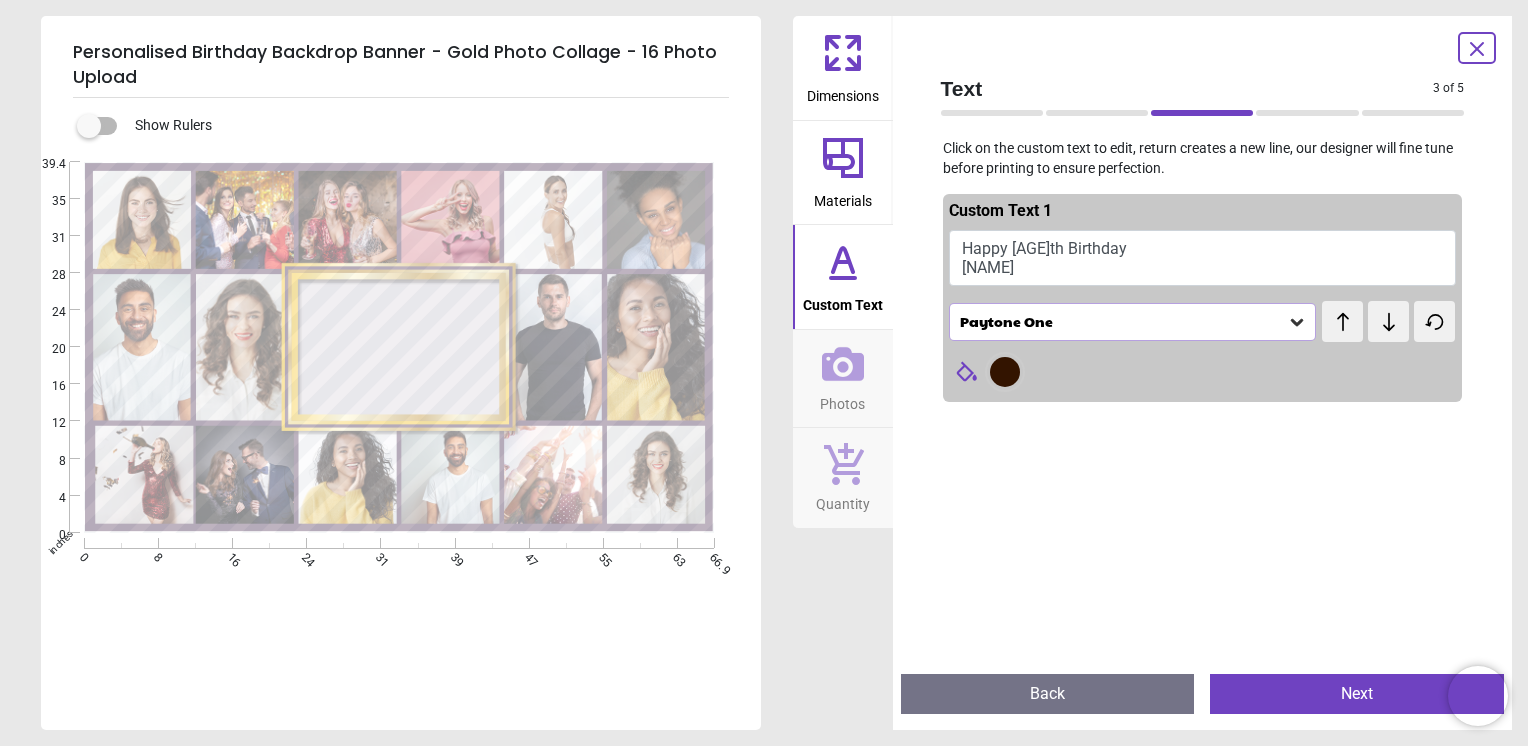click 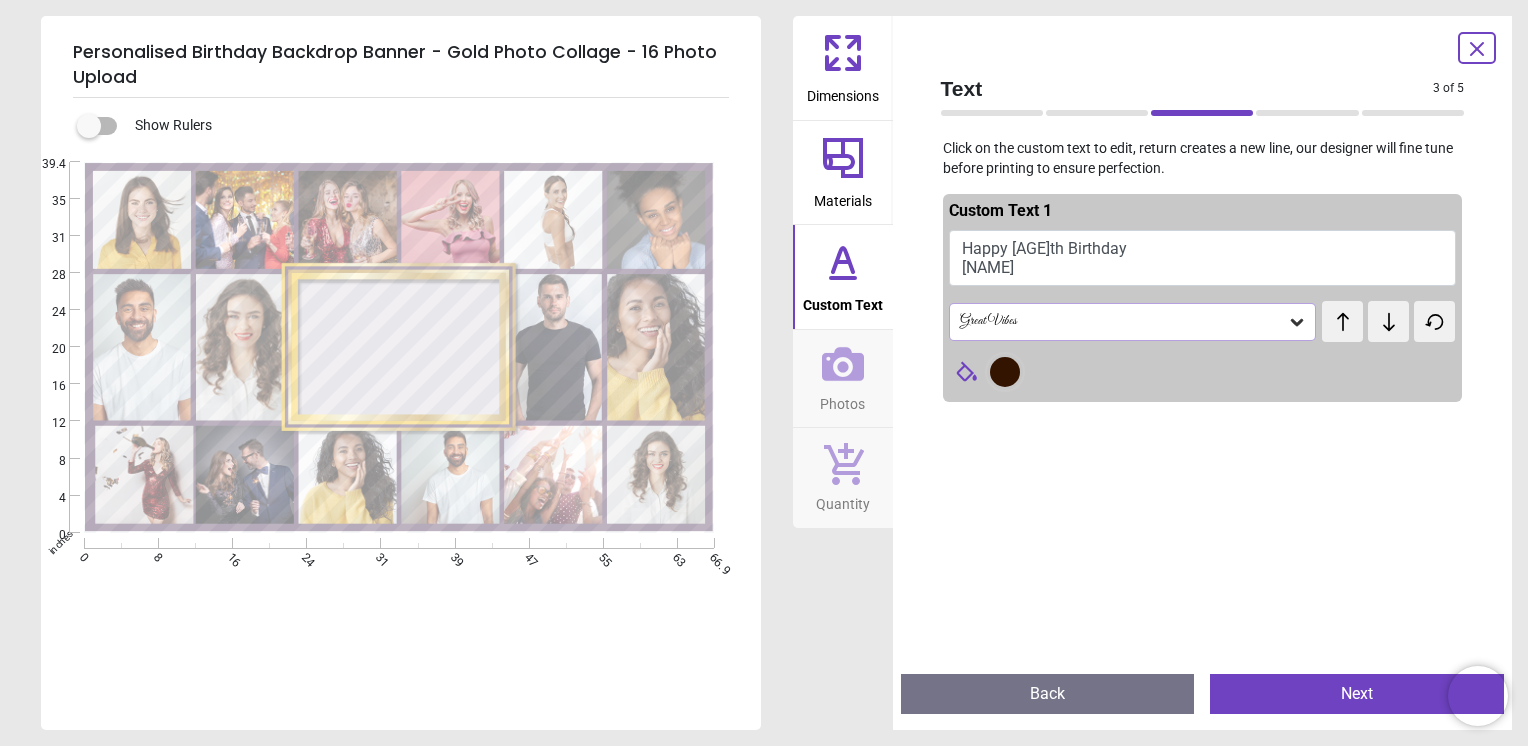 click 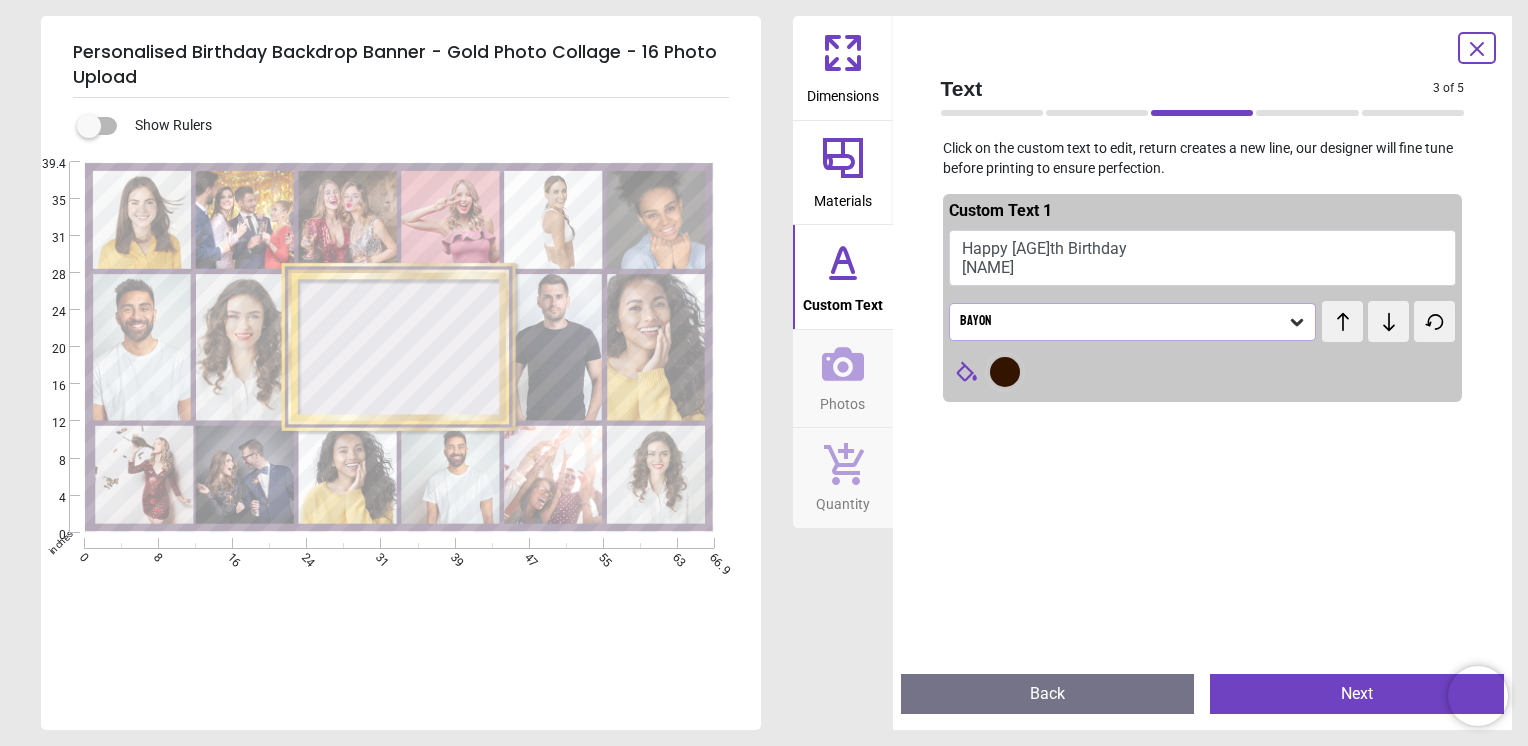 click 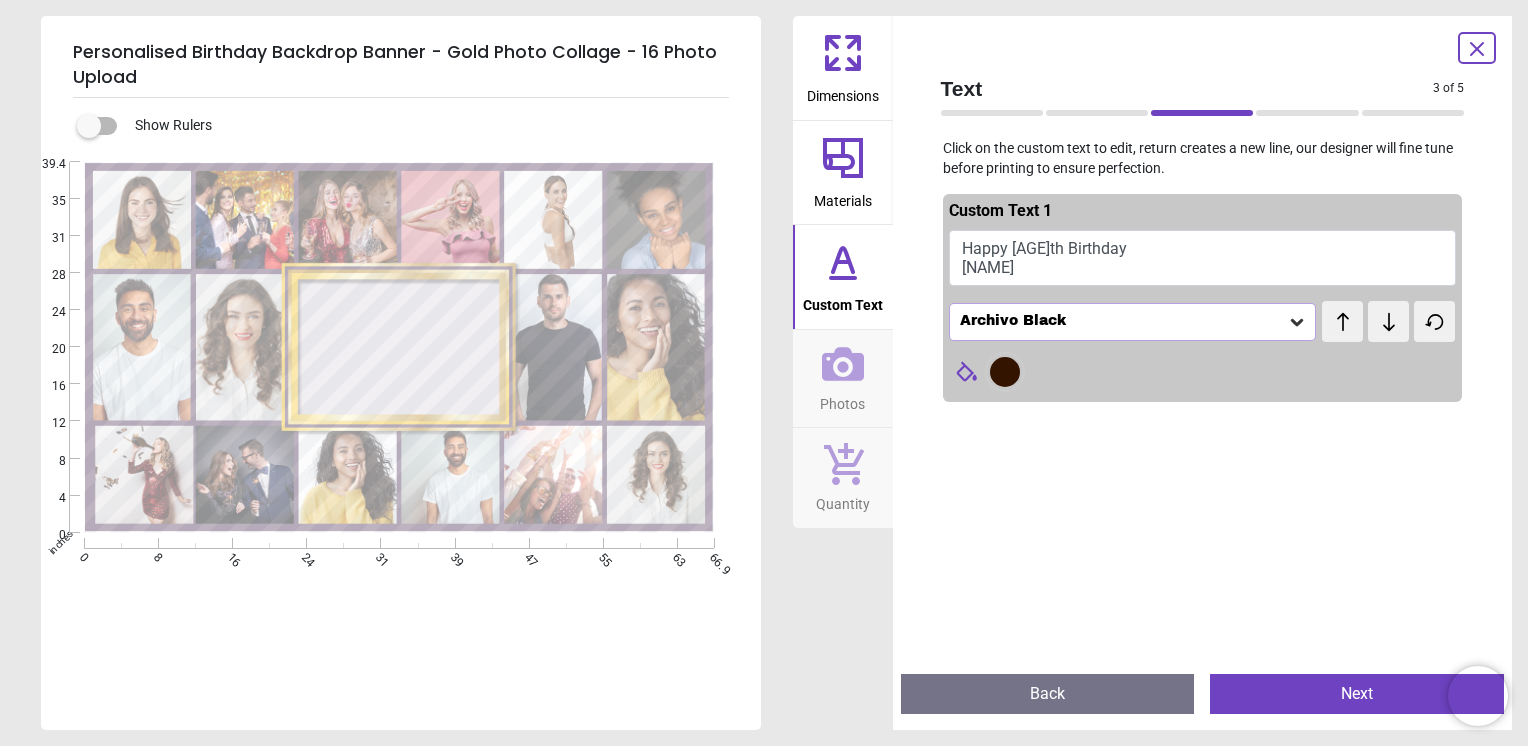 click 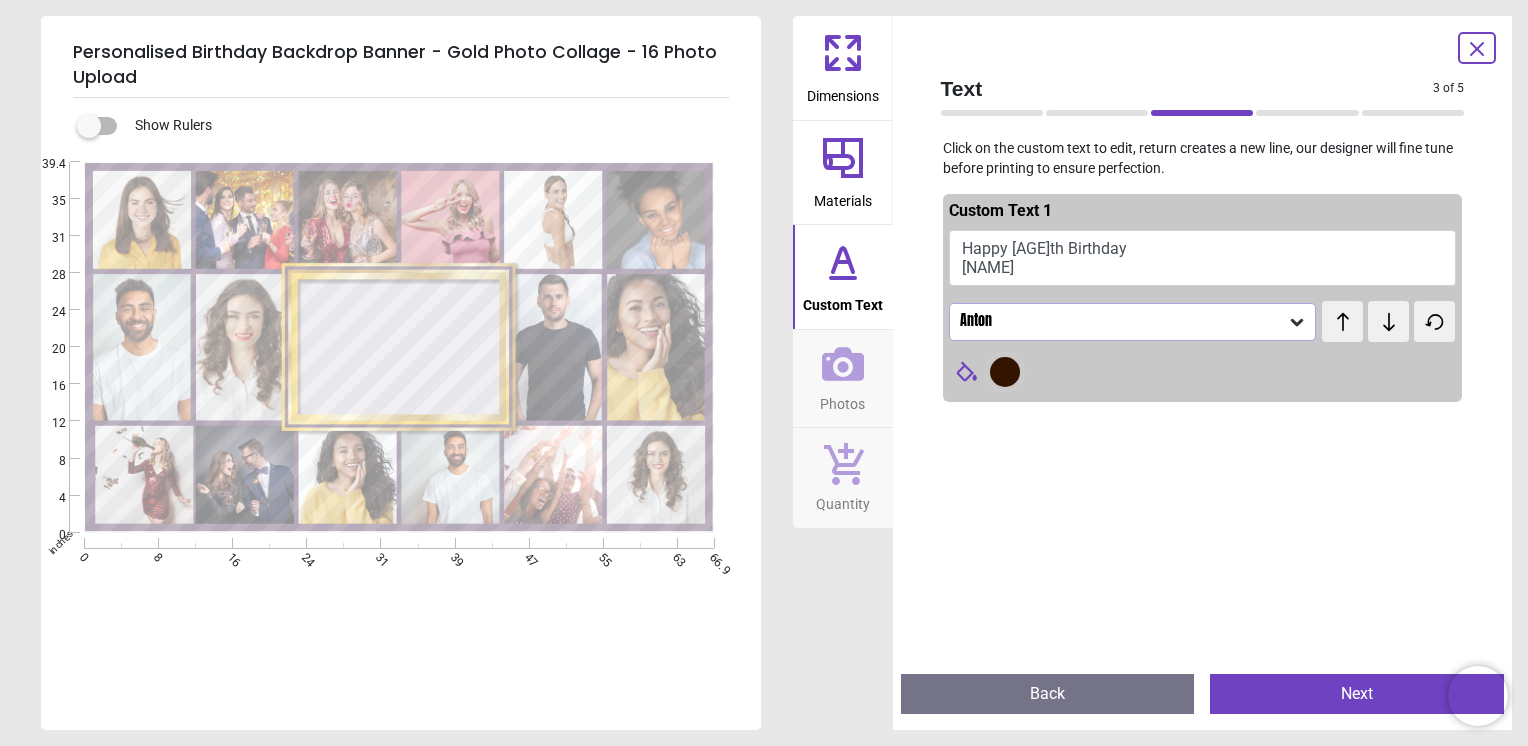 click 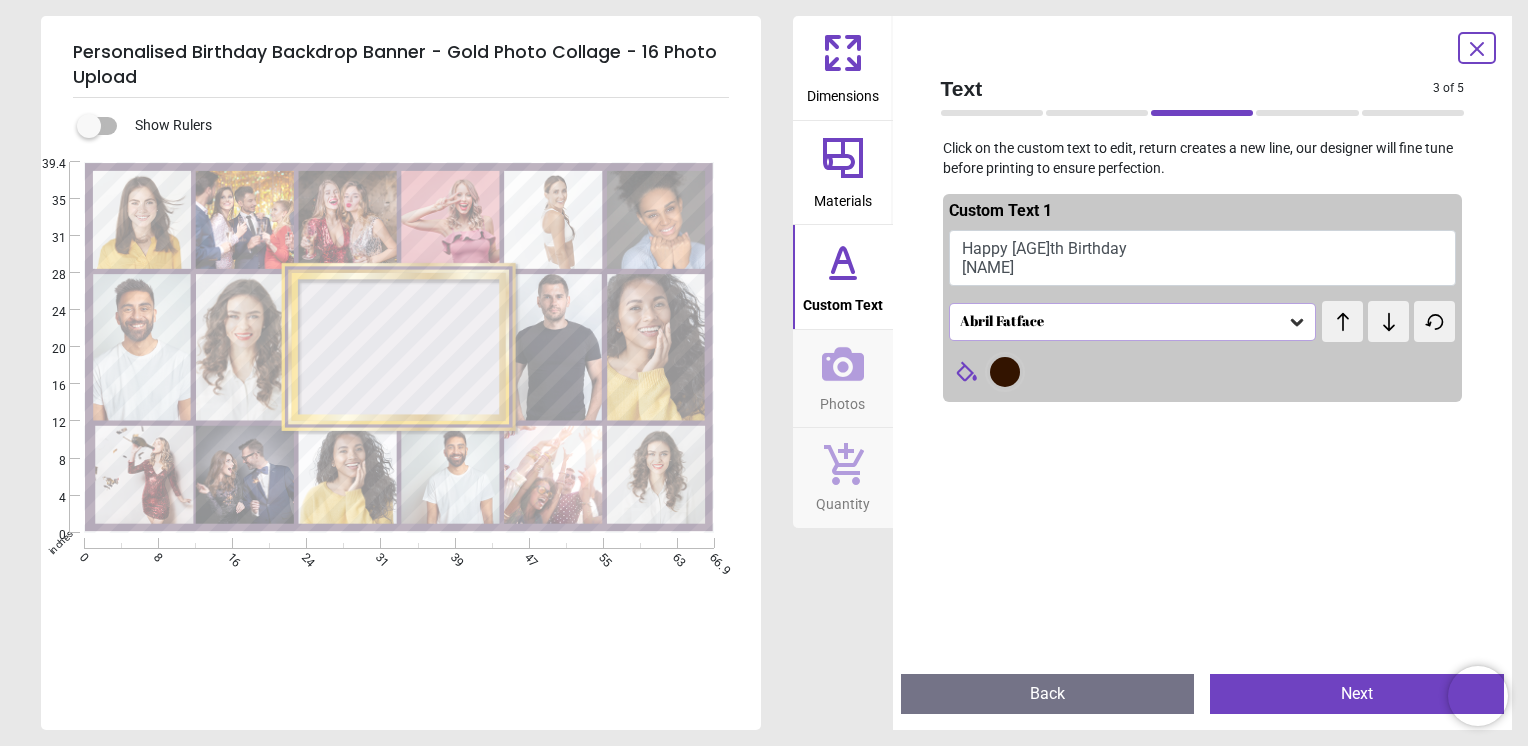 click 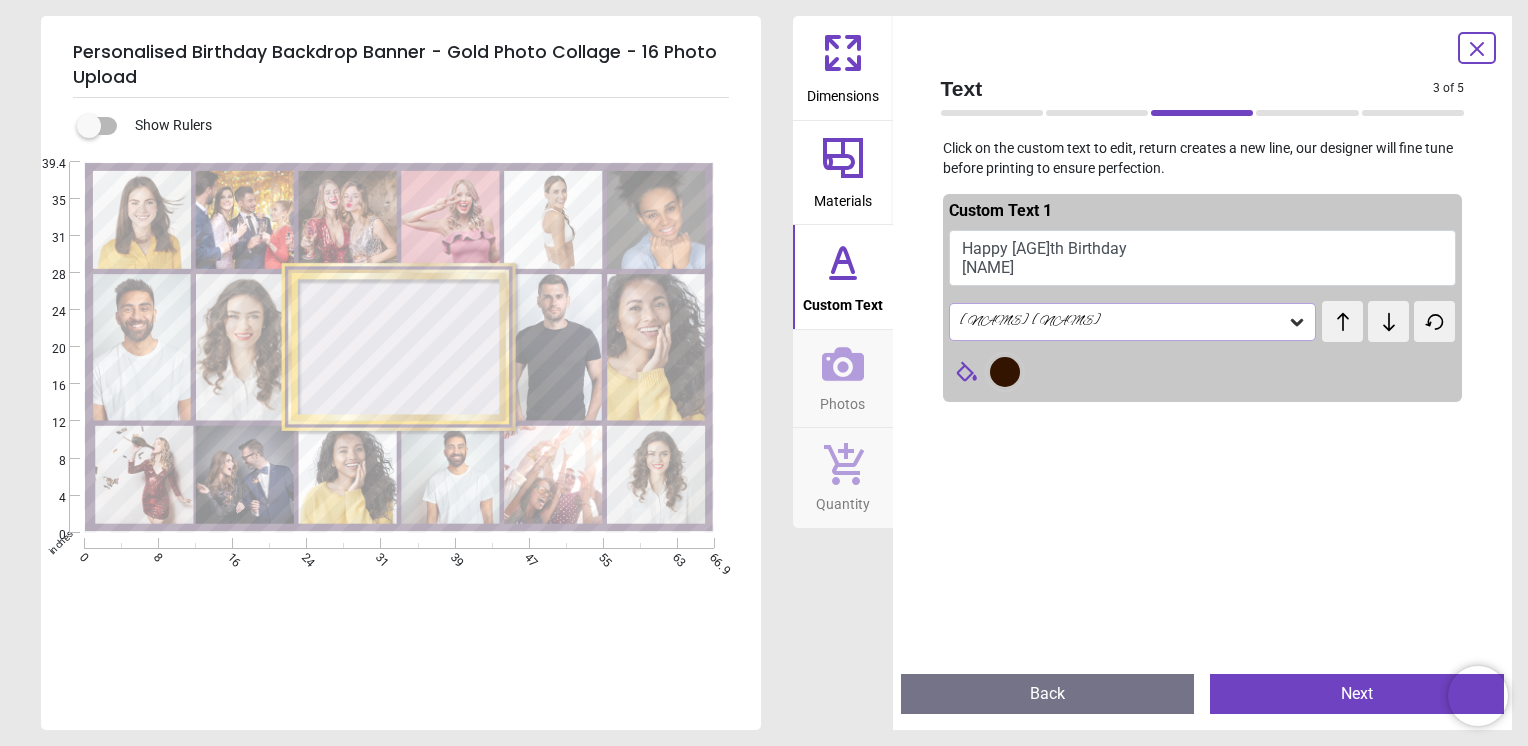 click on "test" at bounding box center [1335, 311] 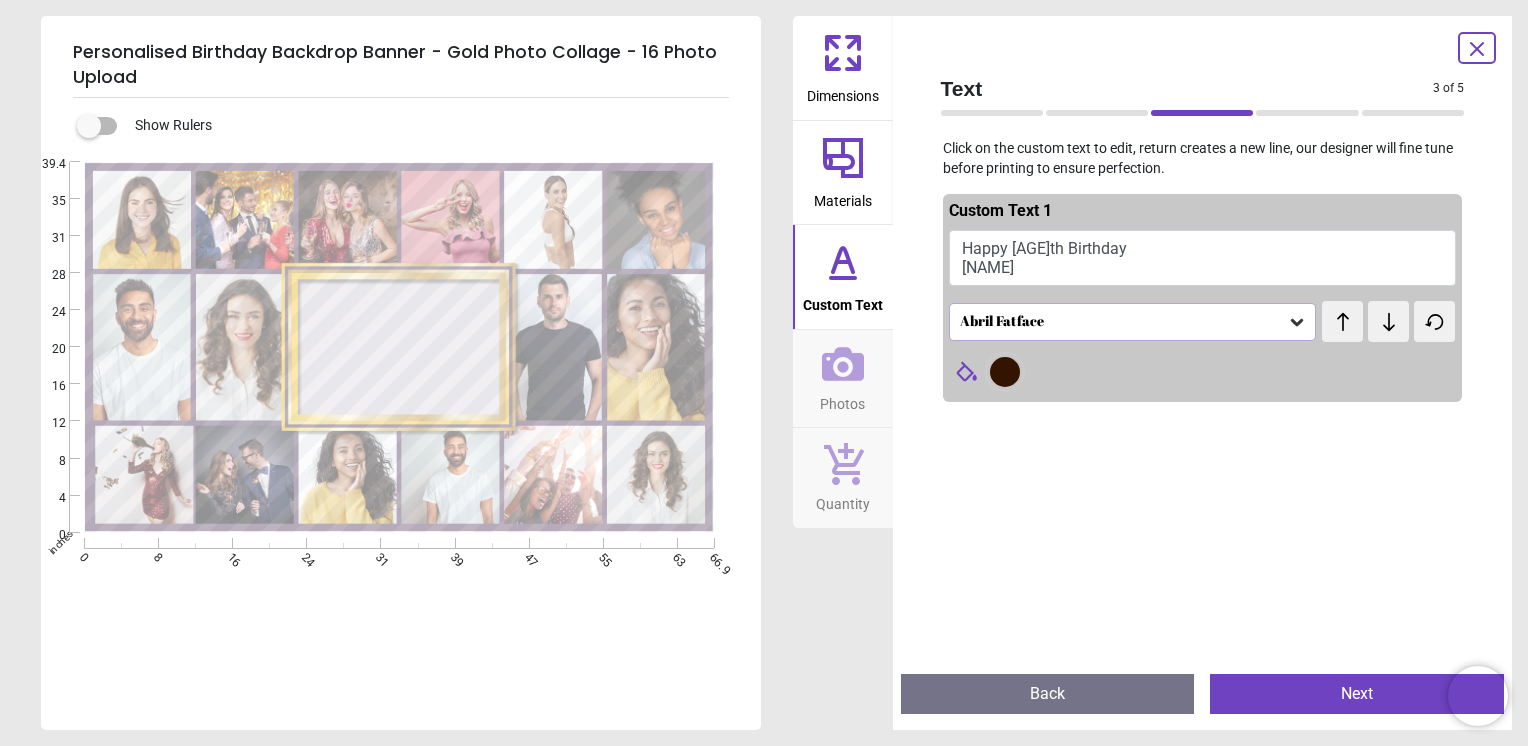click 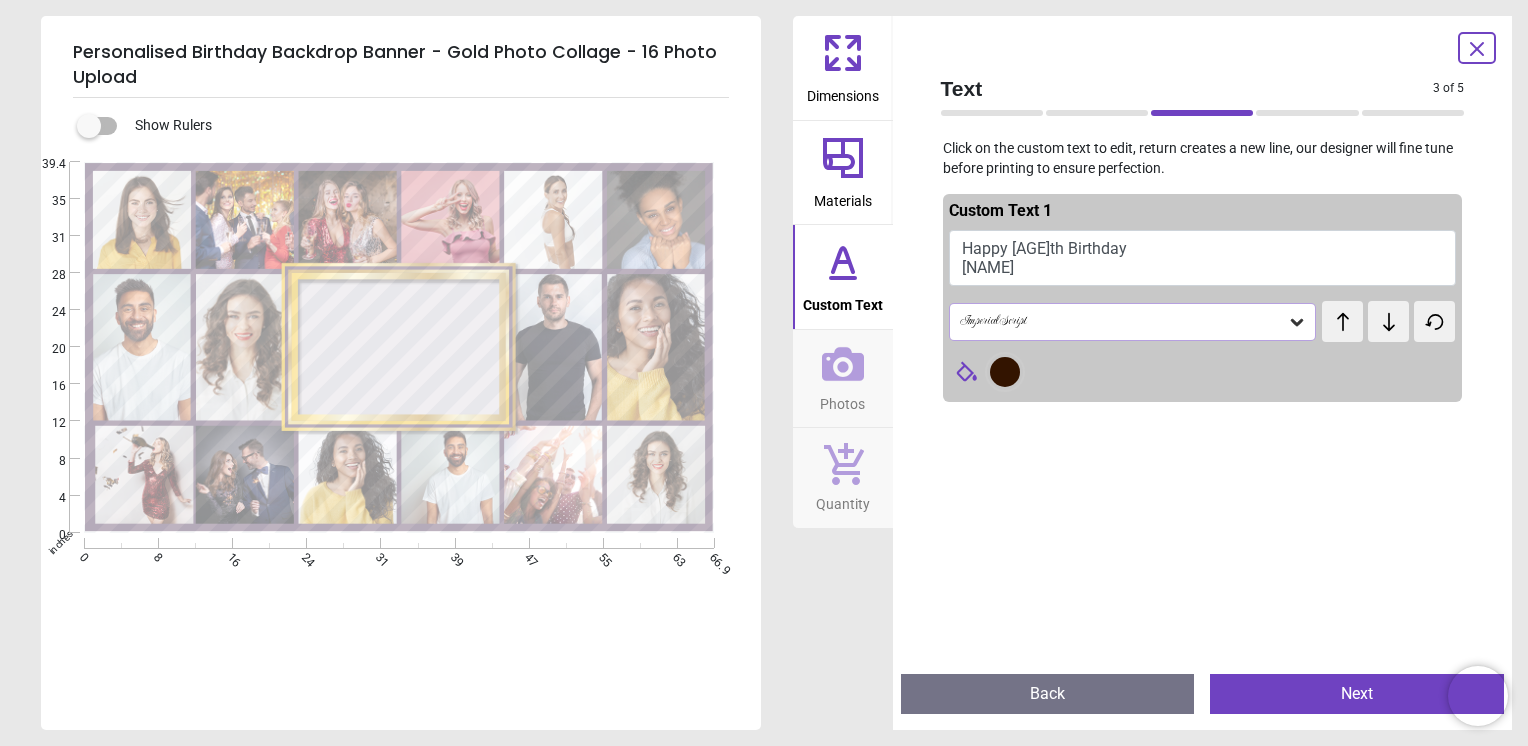 click 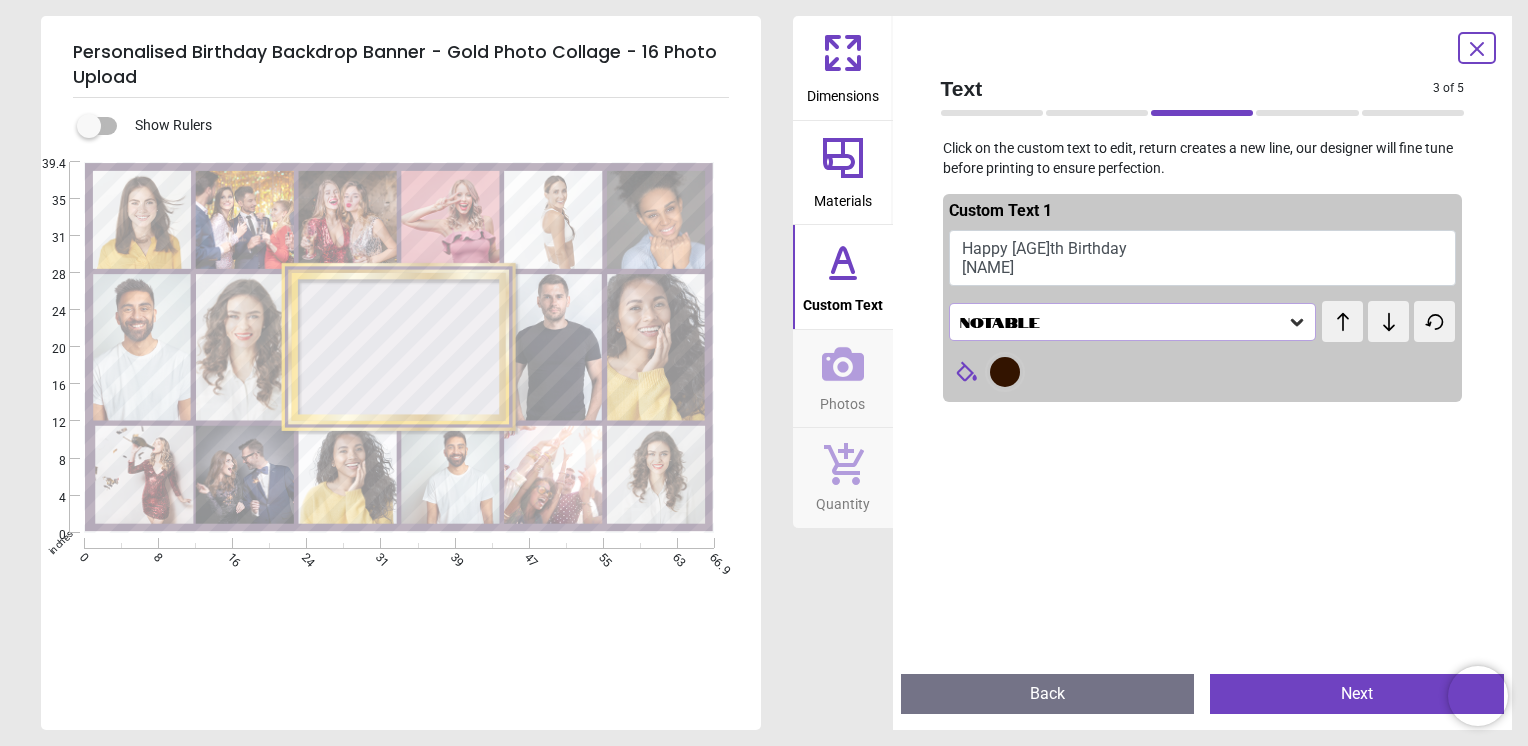 click 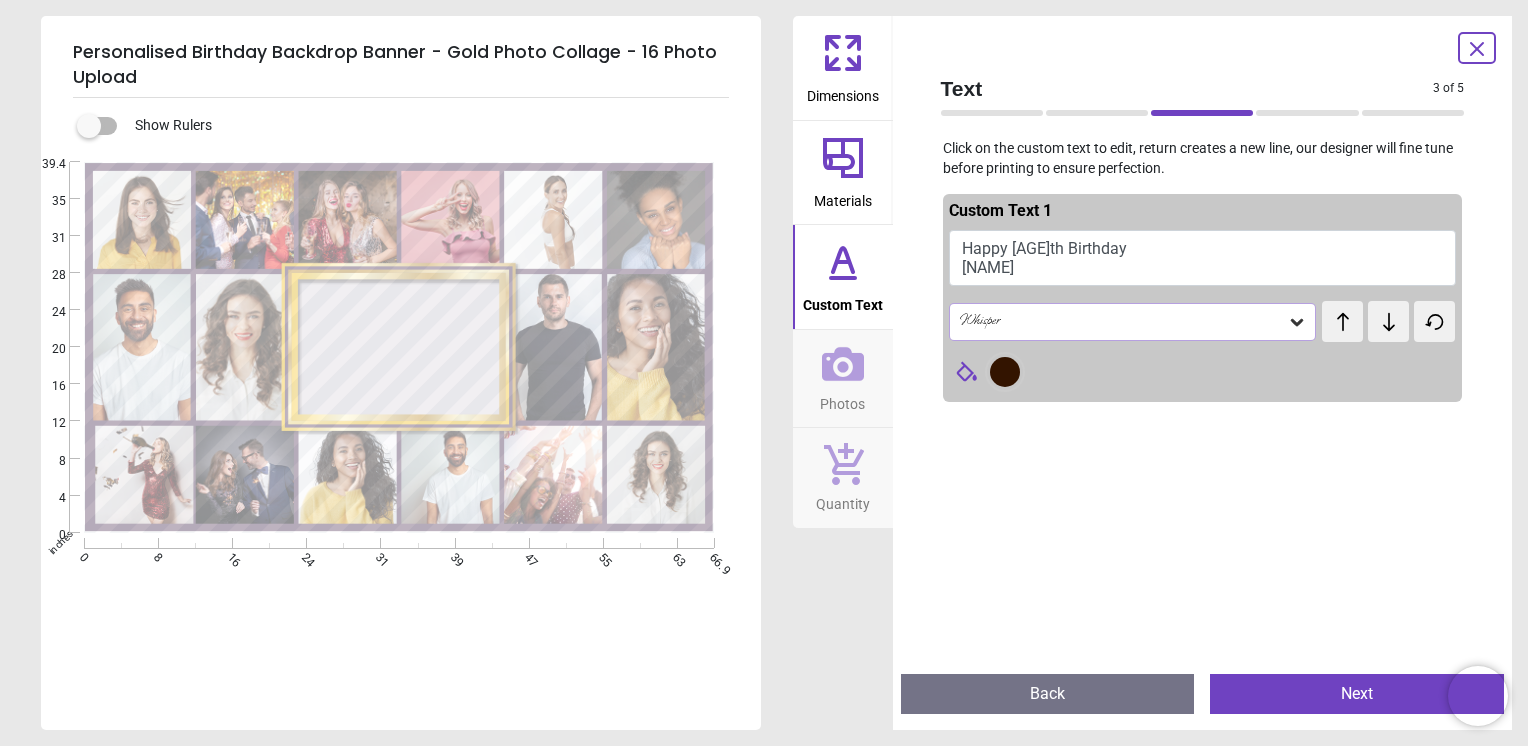 click 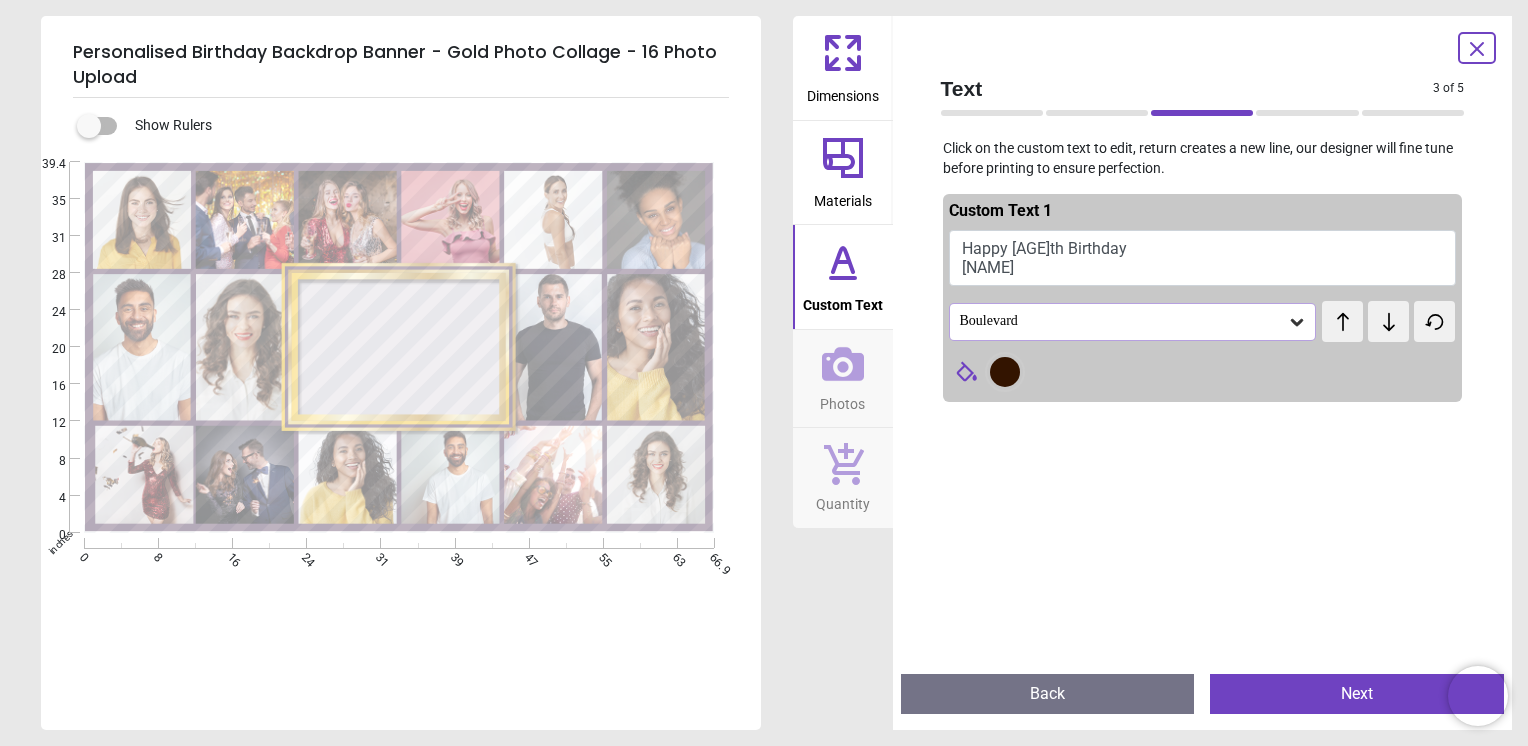 click 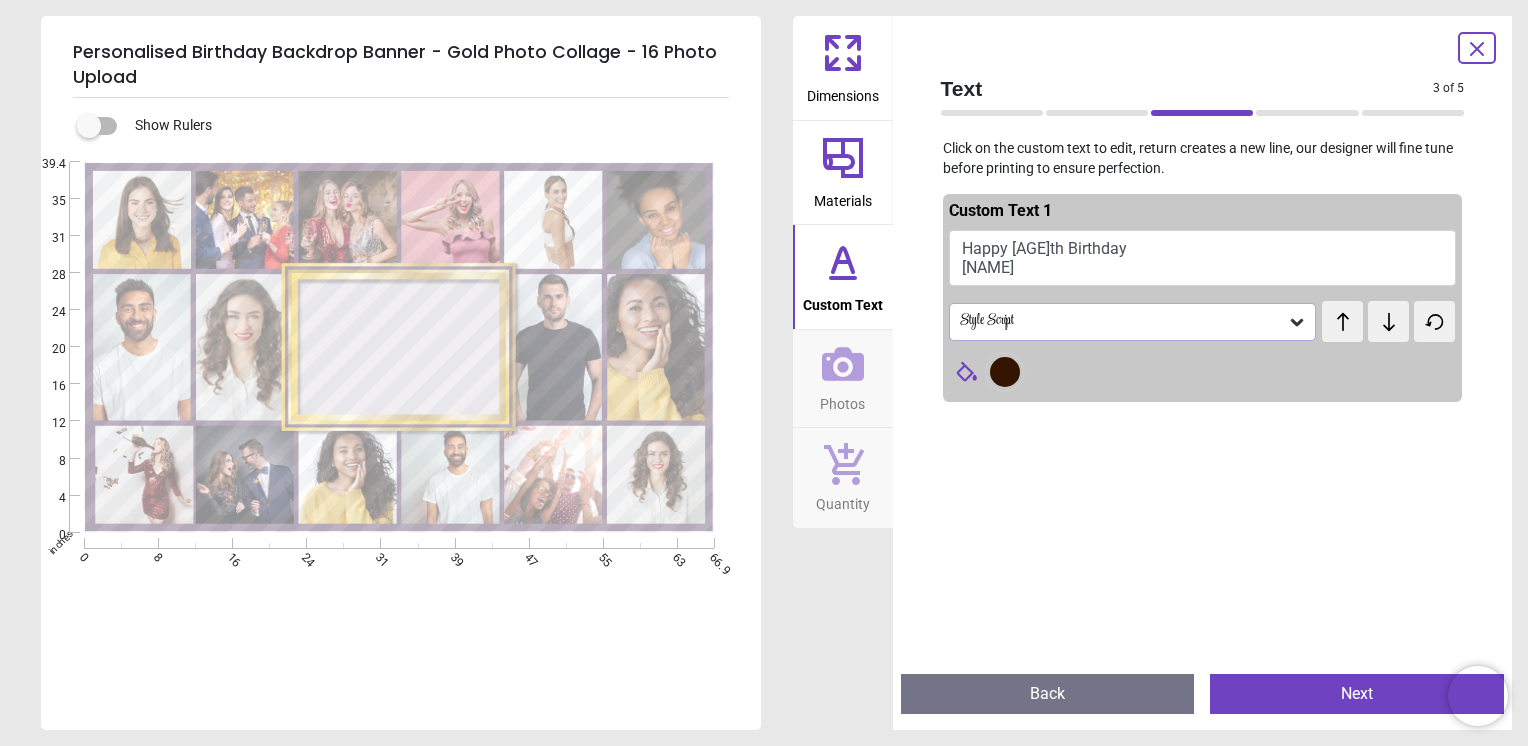 click 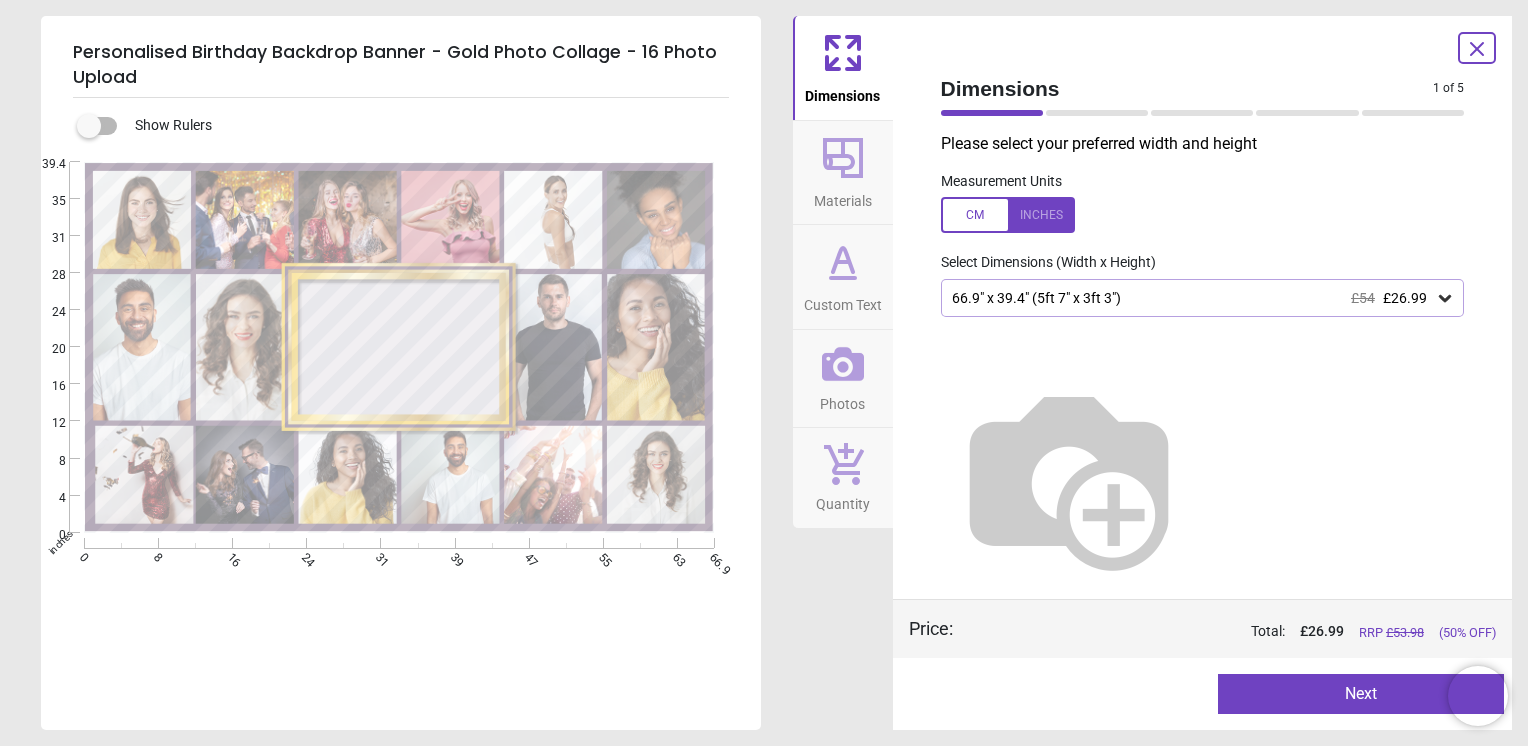 click 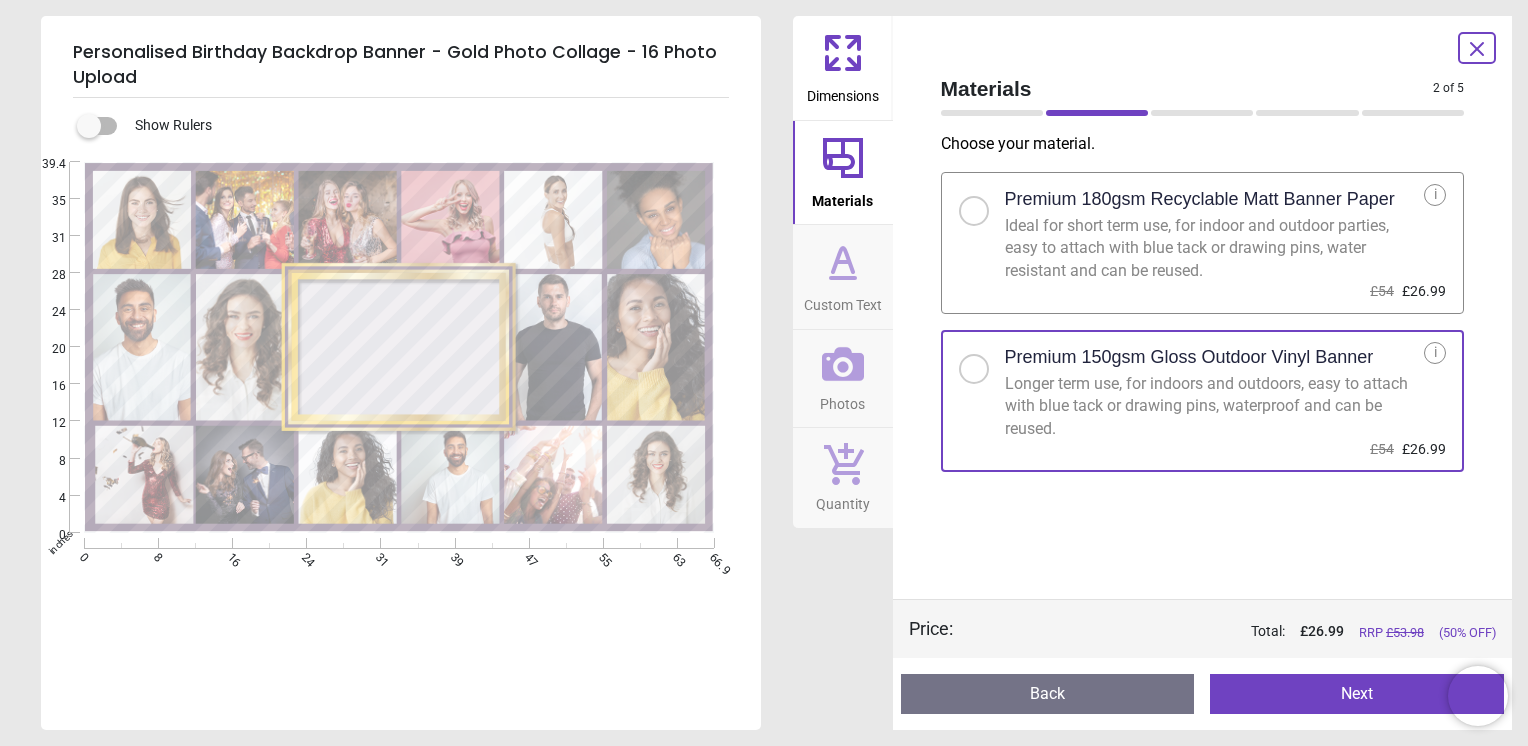 click 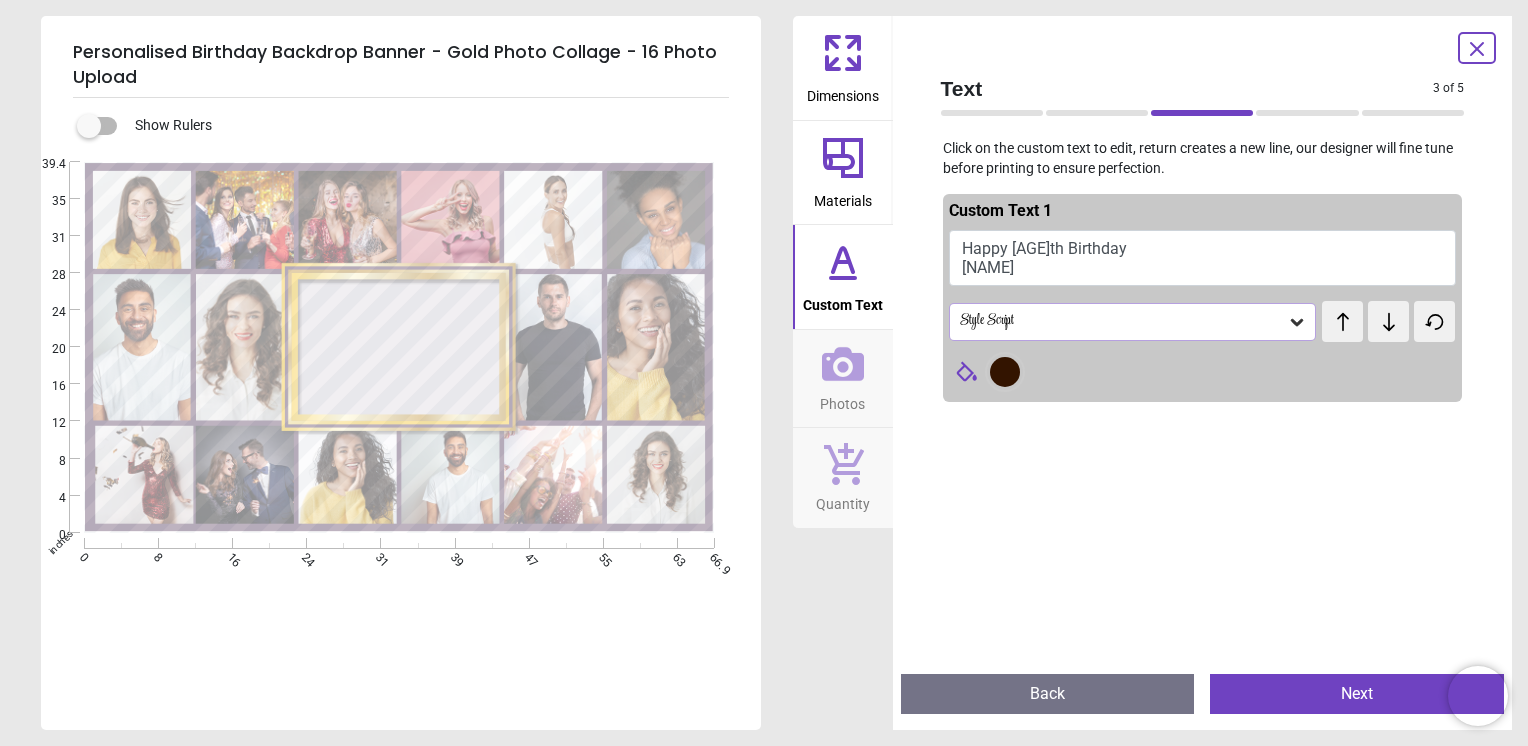click 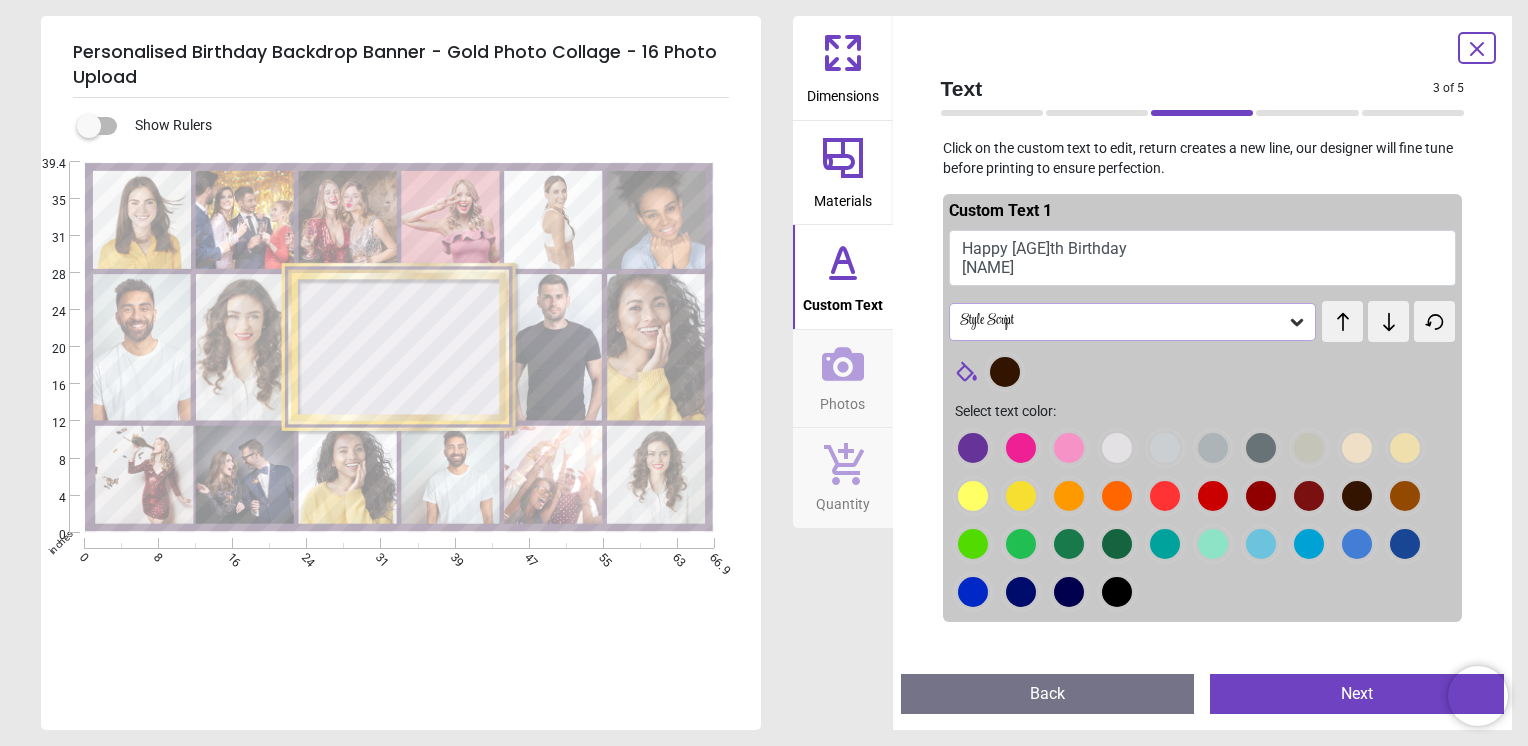 click on "Happy 18th Birthday
Camron" at bounding box center (1203, 258) 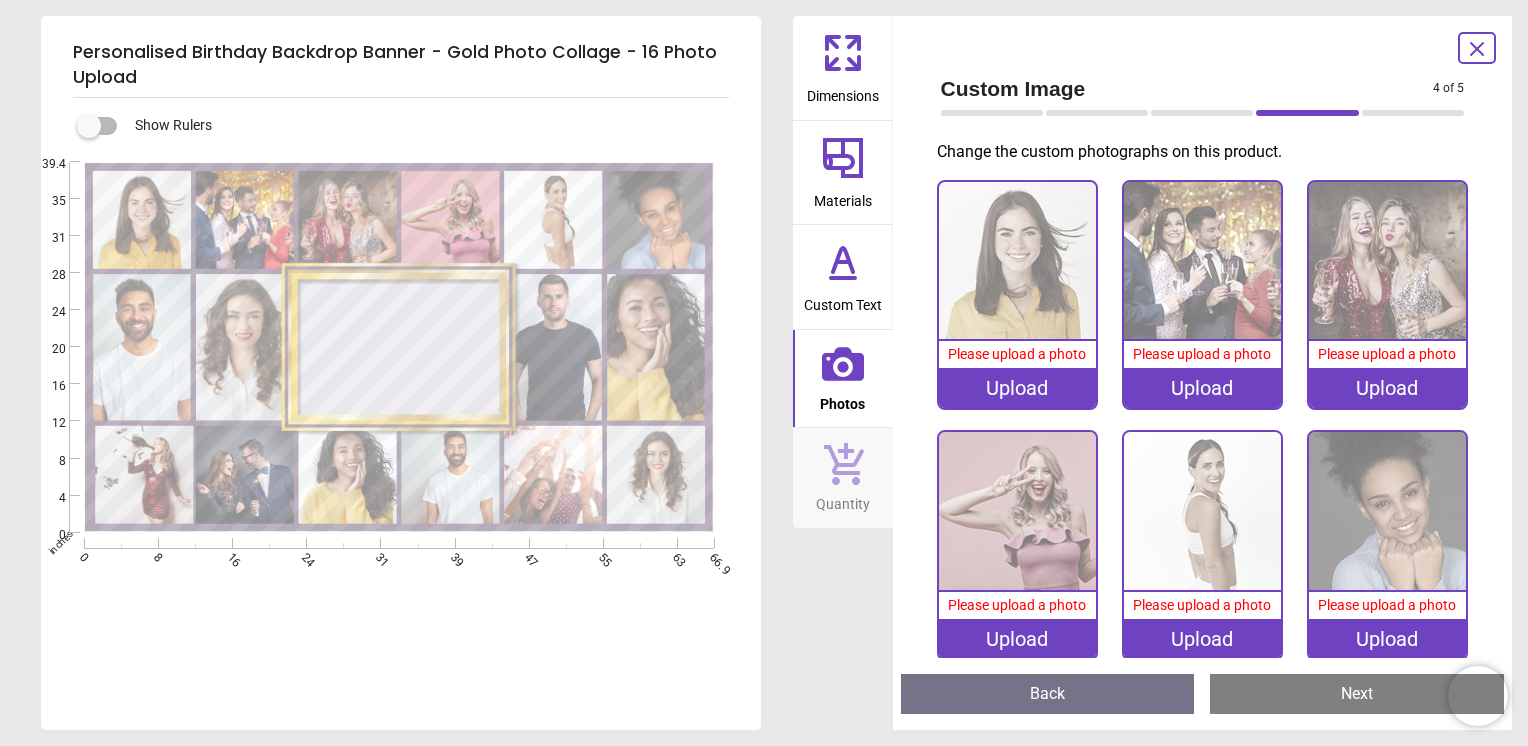 click on "Upload" at bounding box center (1017, 388) 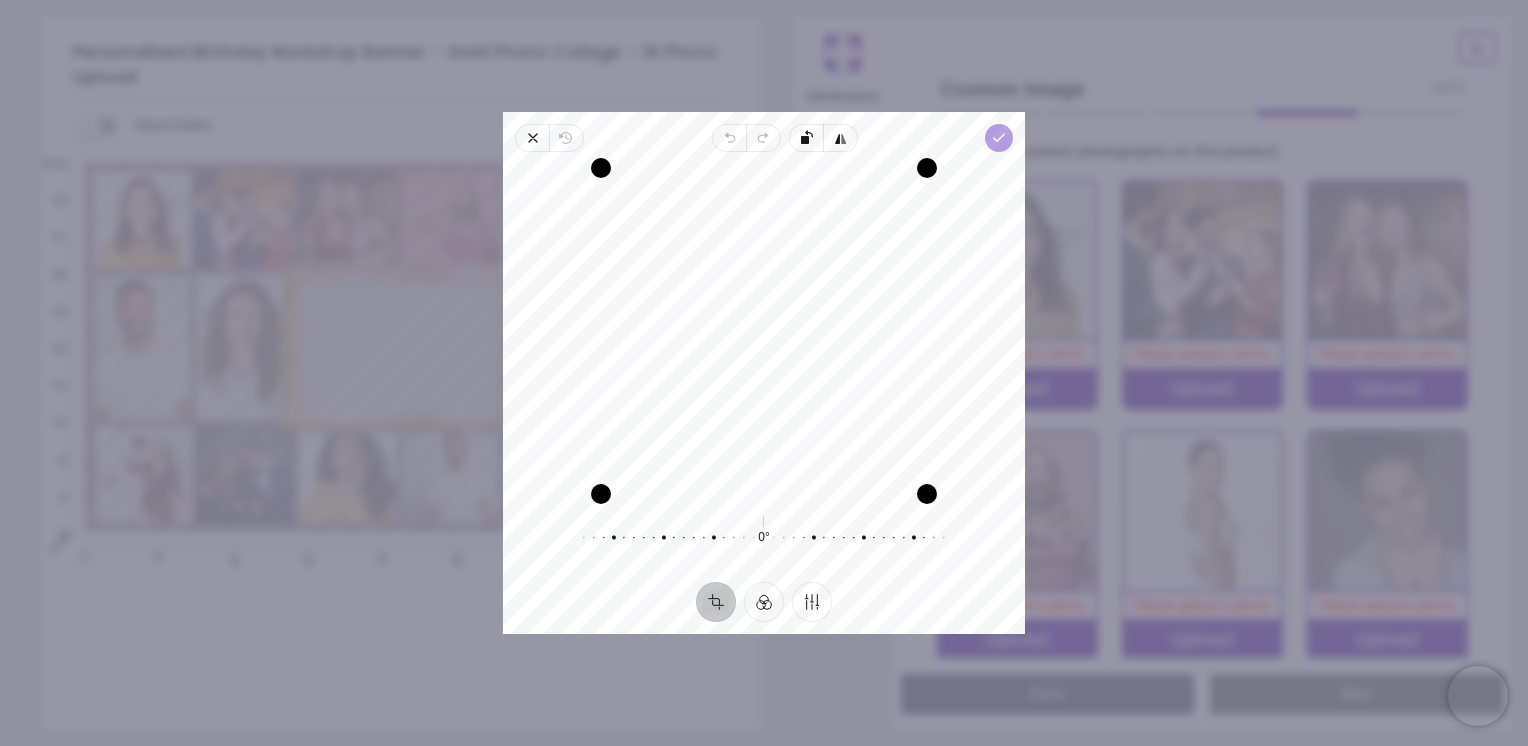 click 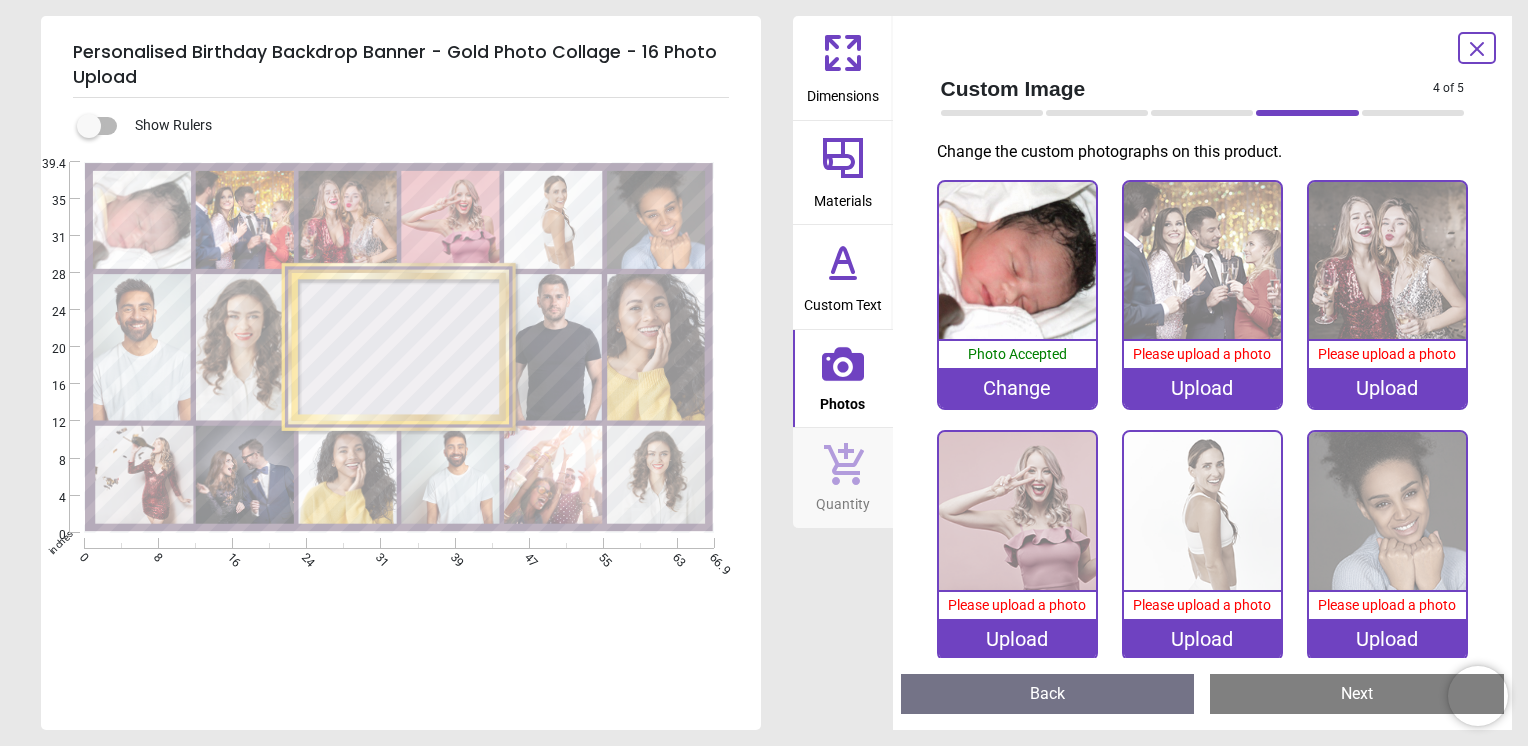 click 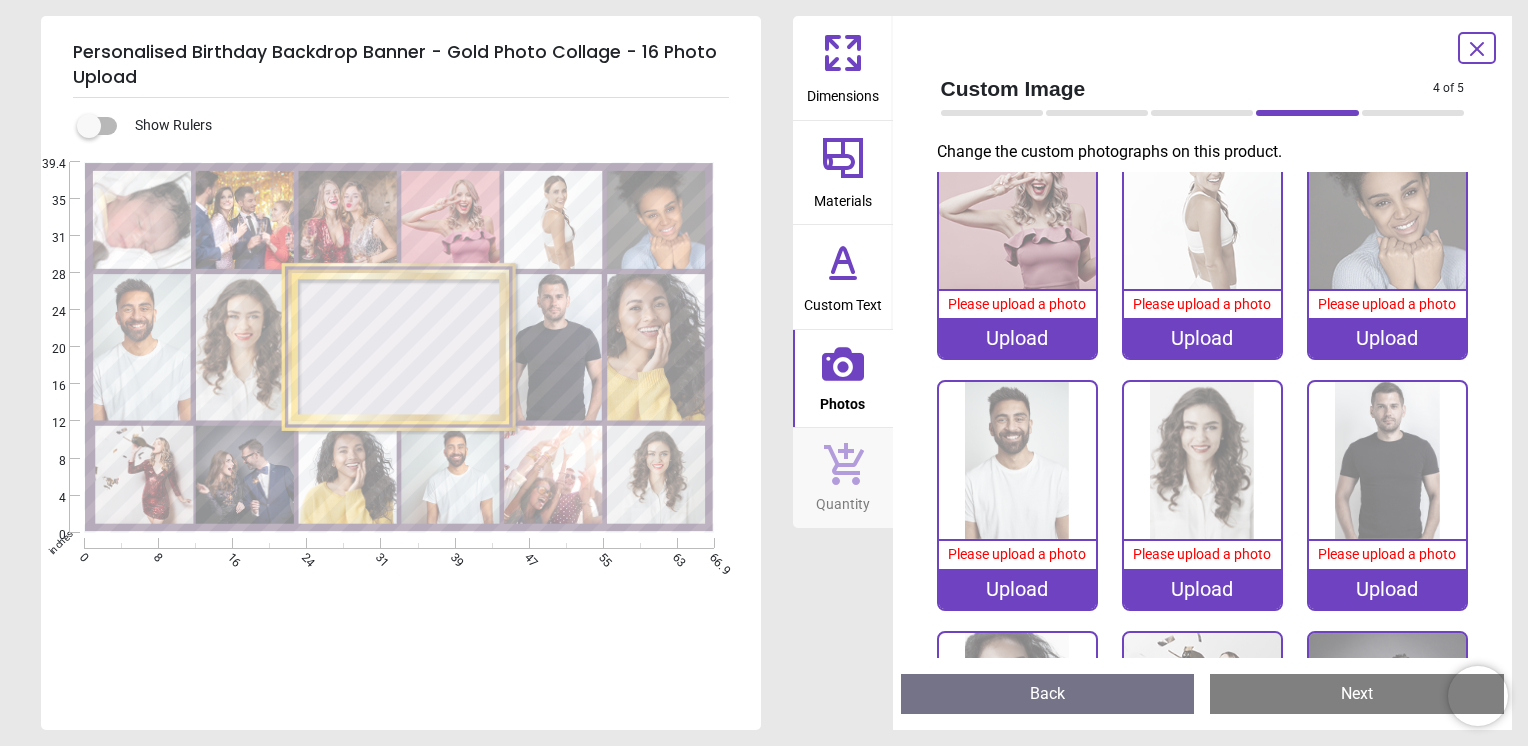 scroll, scrollTop: 504, scrollLeft: 0, axis: vertical 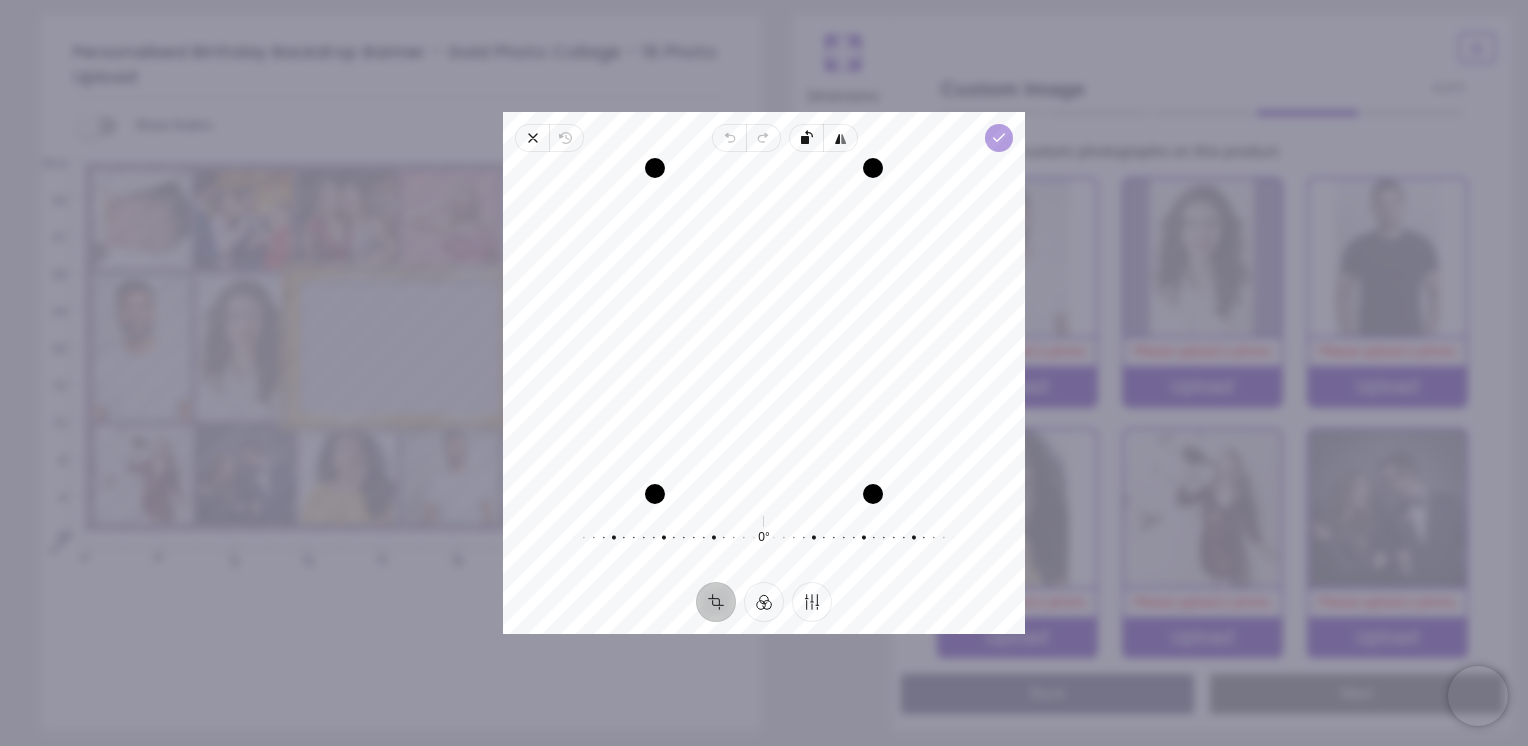 click 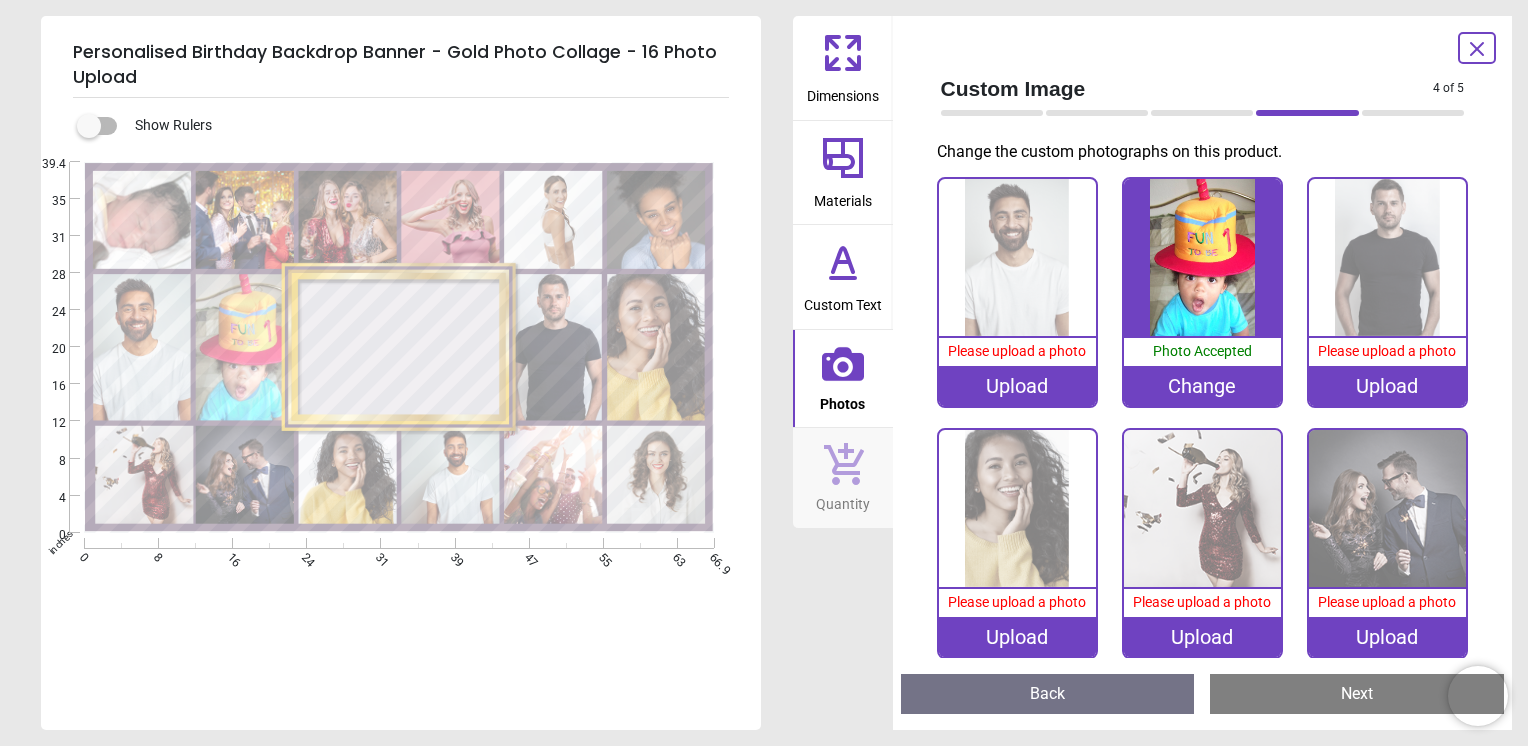 click 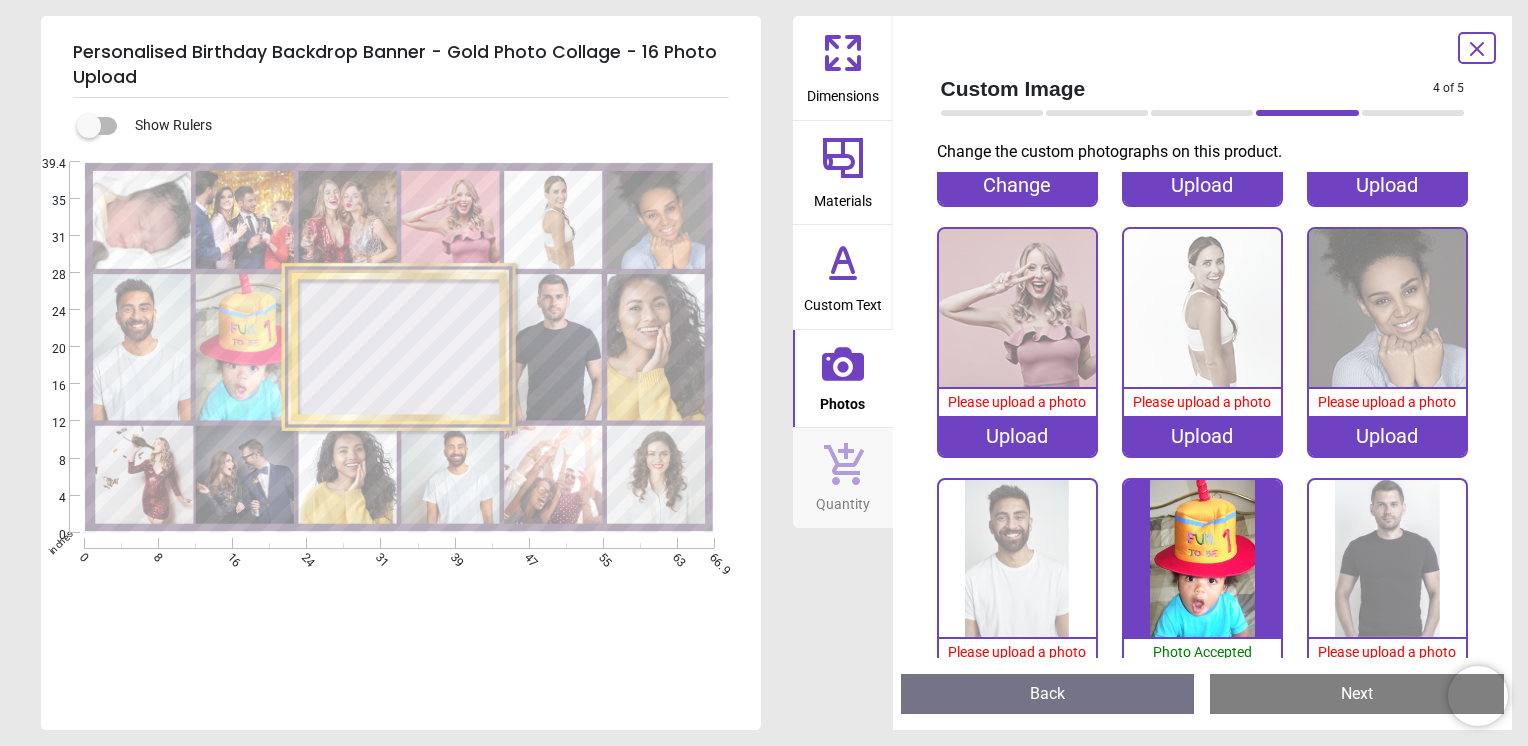 scroll, scrollTop: 9, scrollLeft: 0, axis: vertical 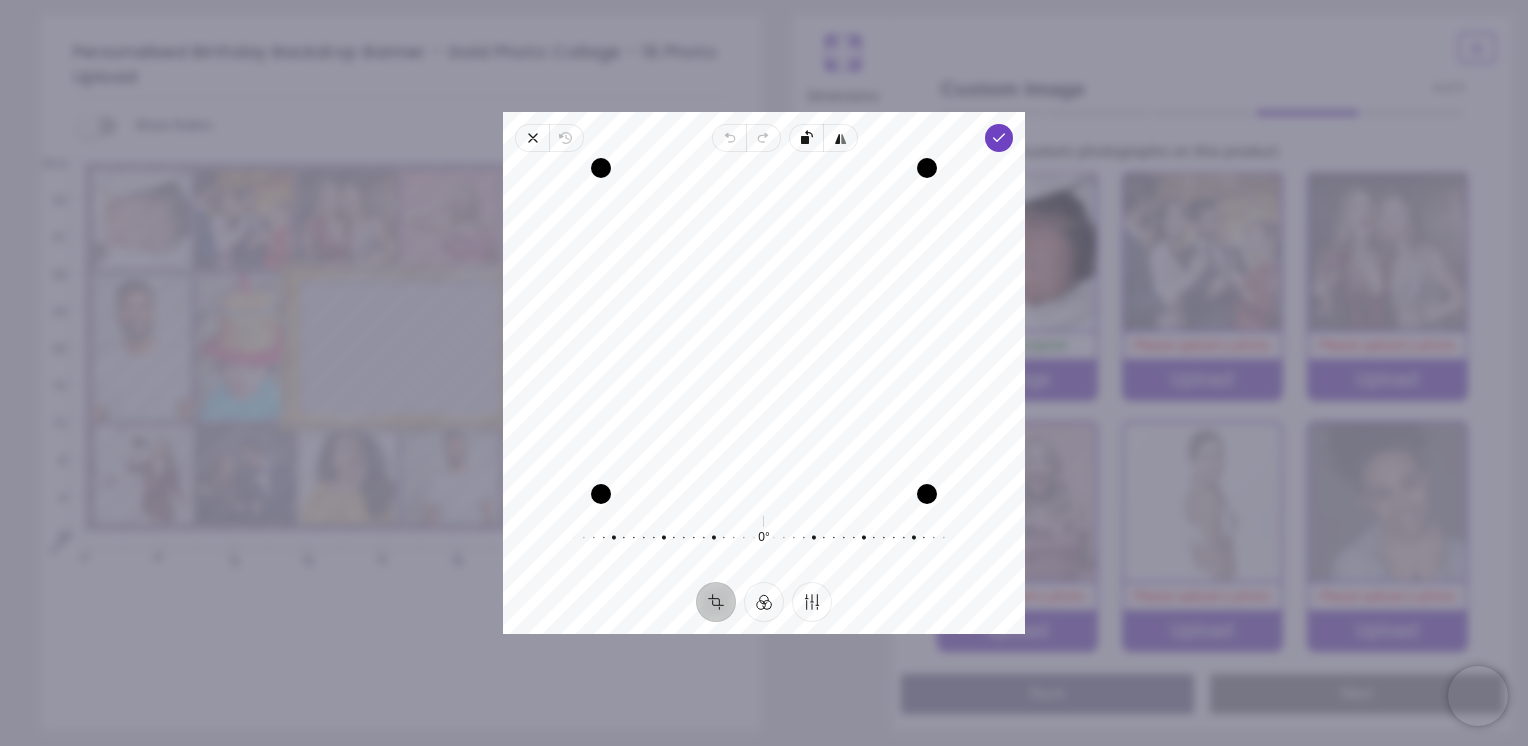 drag, startPoint x: 776, startPoint y: 275, endPoint x: 785, endPoint y: 325, distance: 50.803543 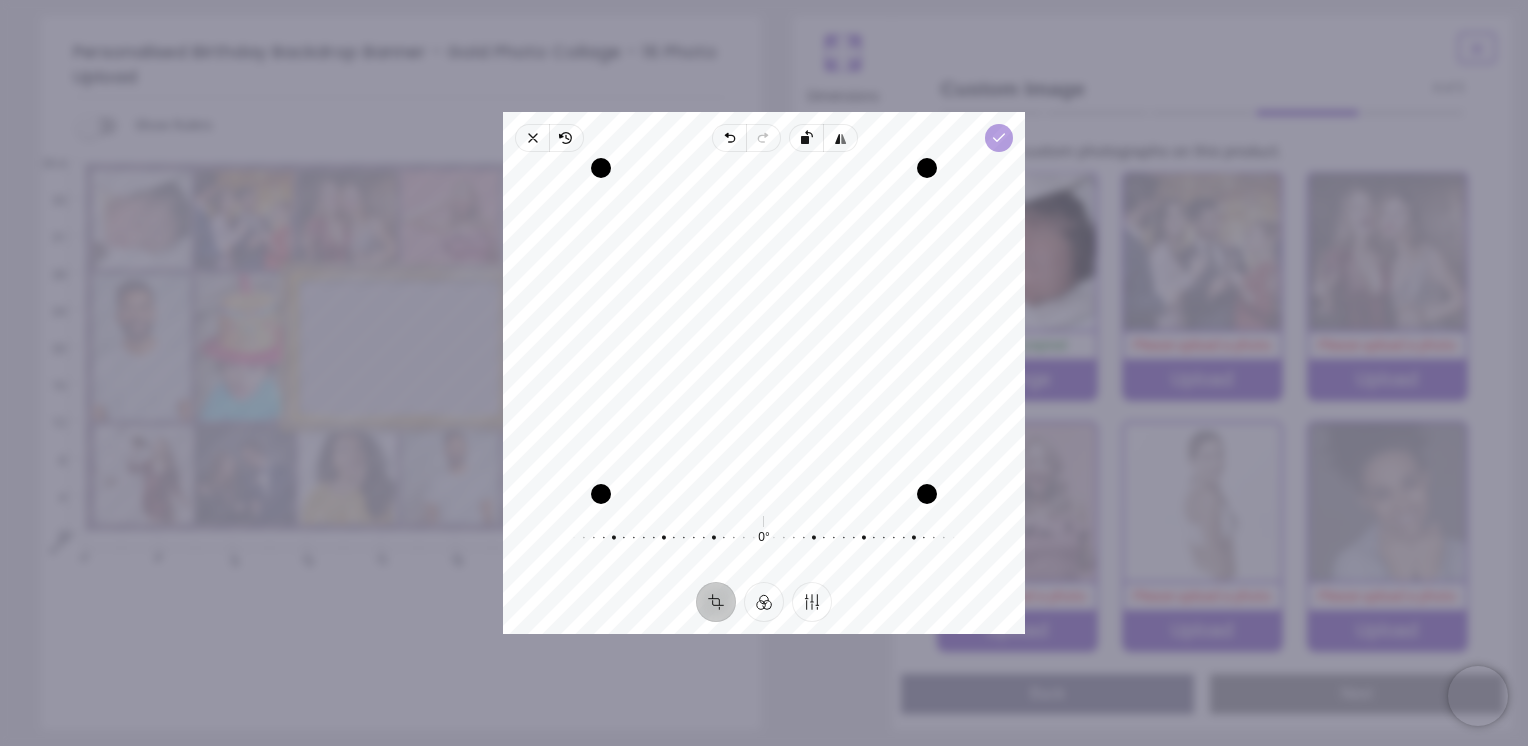 click 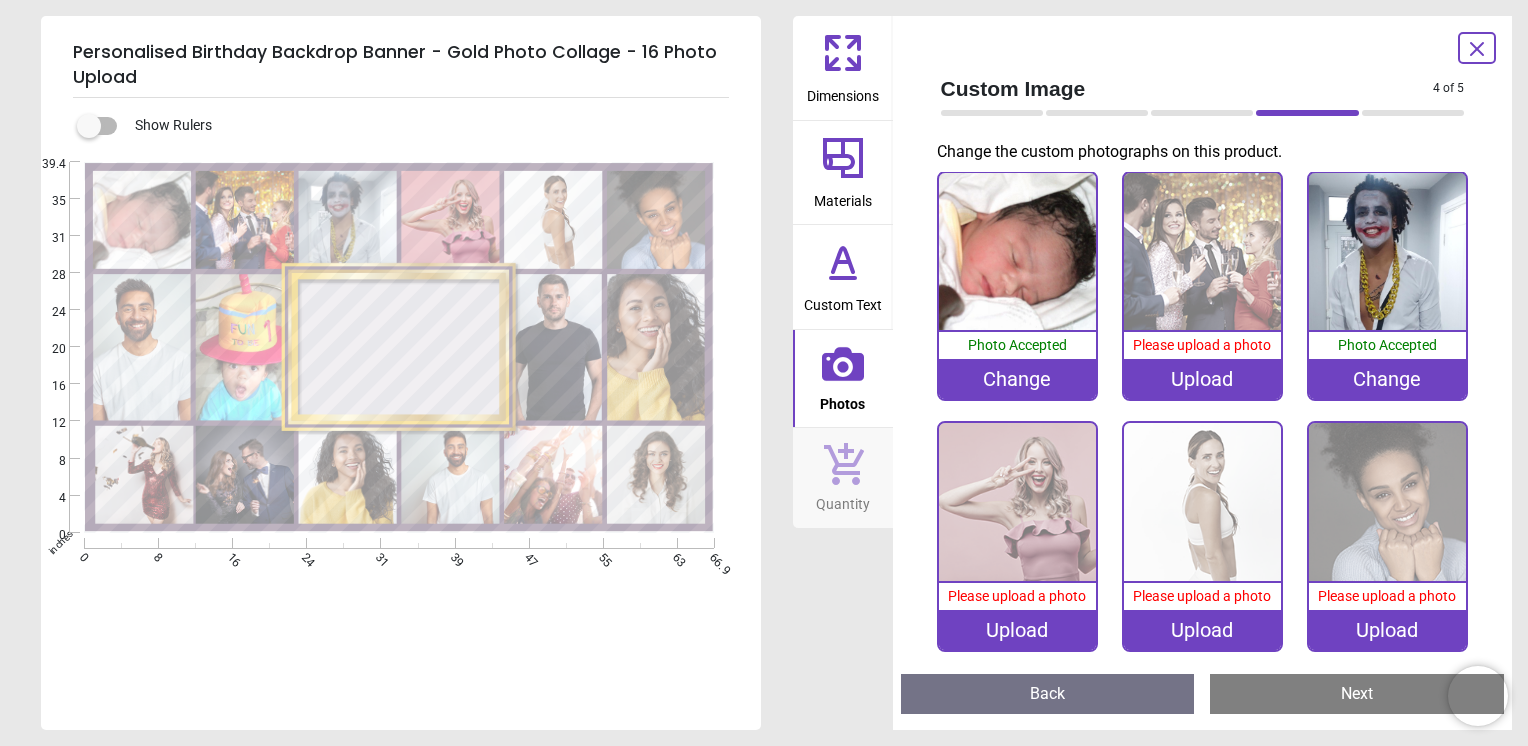 click 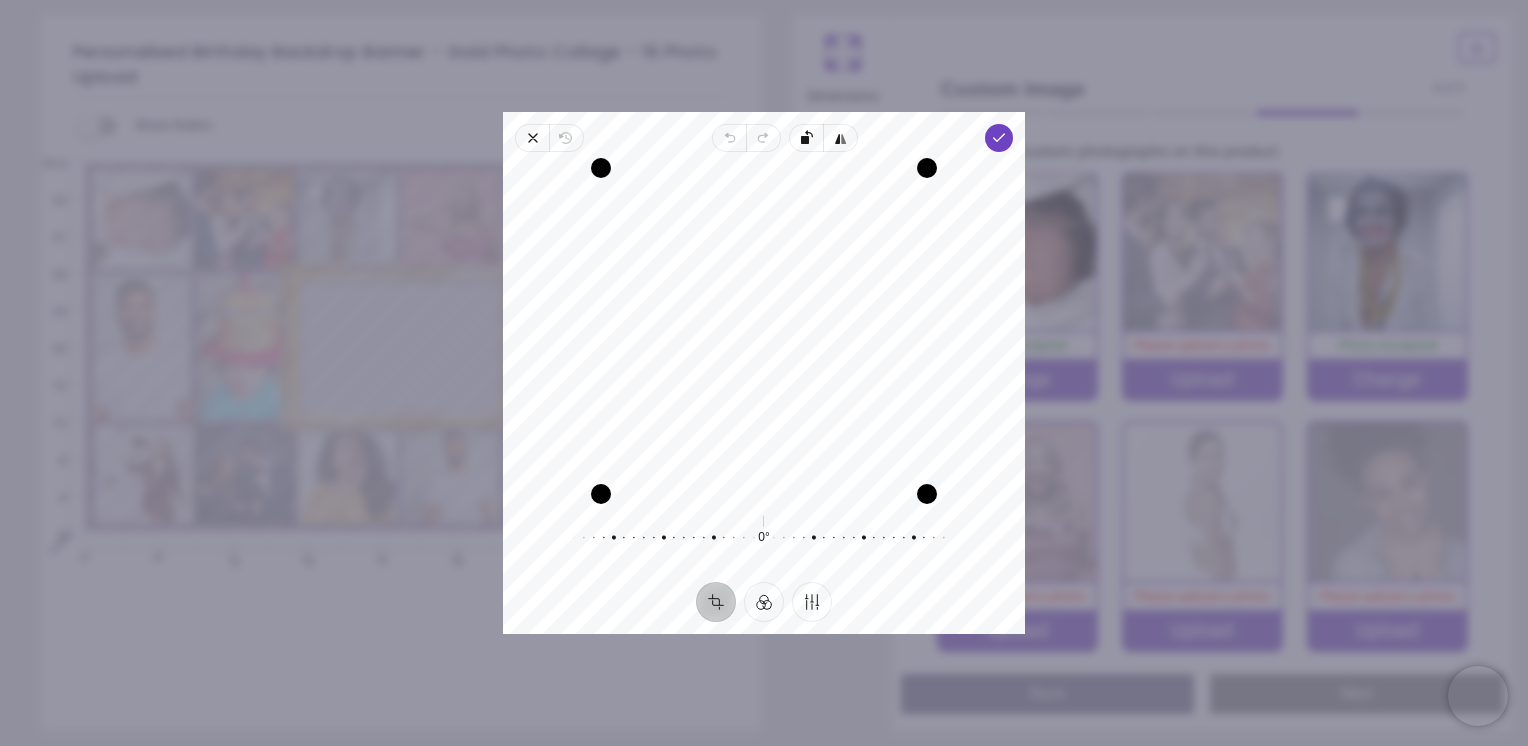 click on "Recenter" at bounding box center [764, 331] 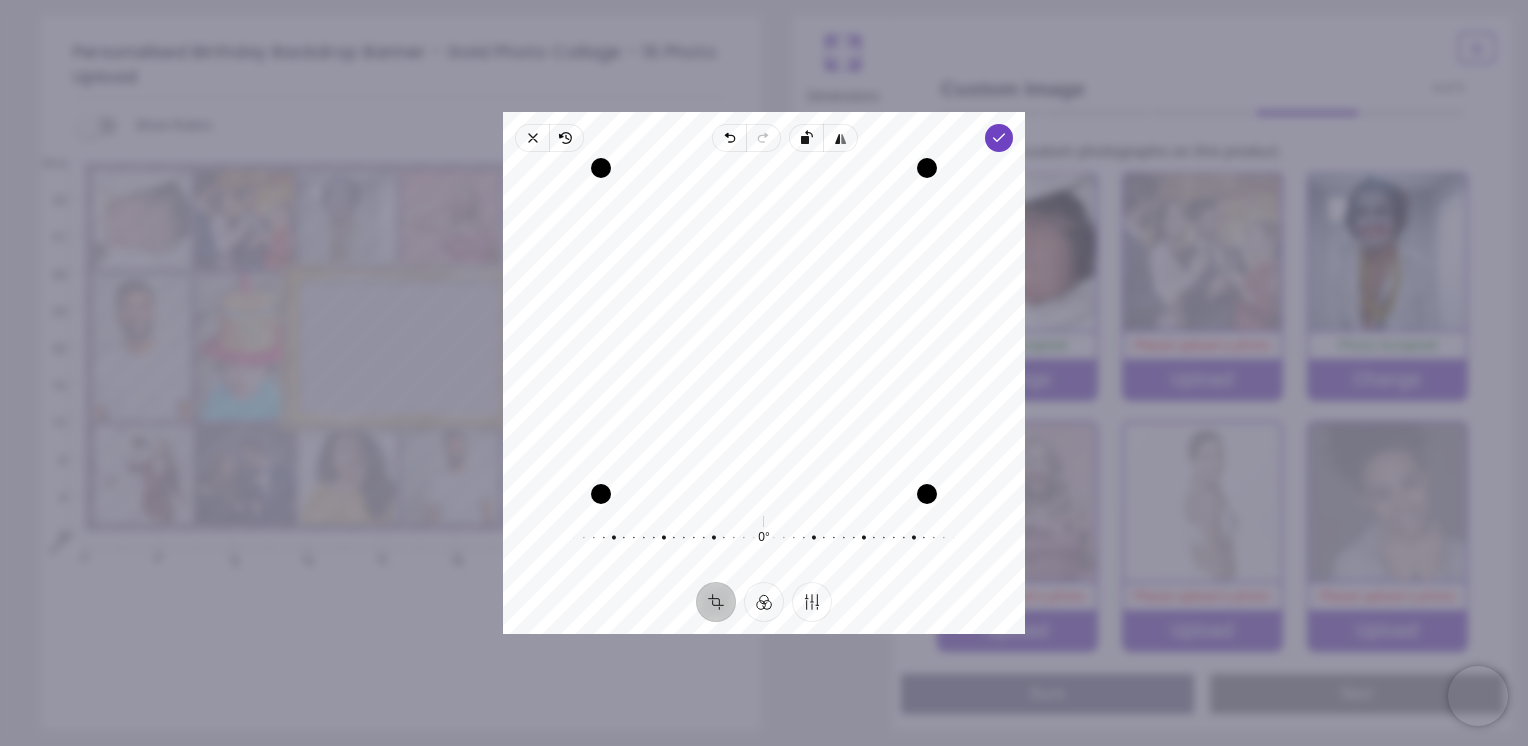 click on "Close   Revert       Undo   Redo     Rotate left   Flip horizontal       Done       Crop     Filter     Finetune         Recenter         0°   Reset" at bounding box center (764, 373) 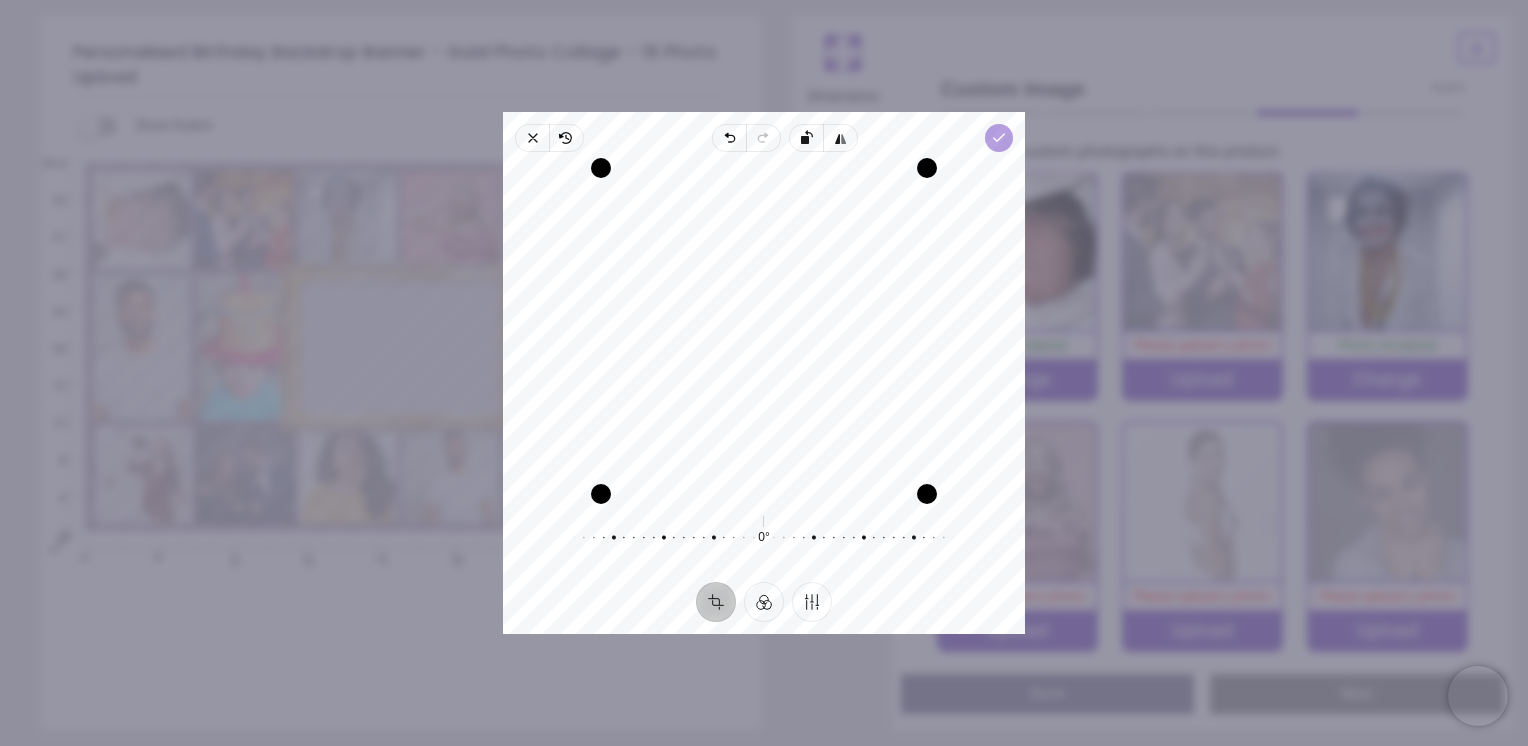 click 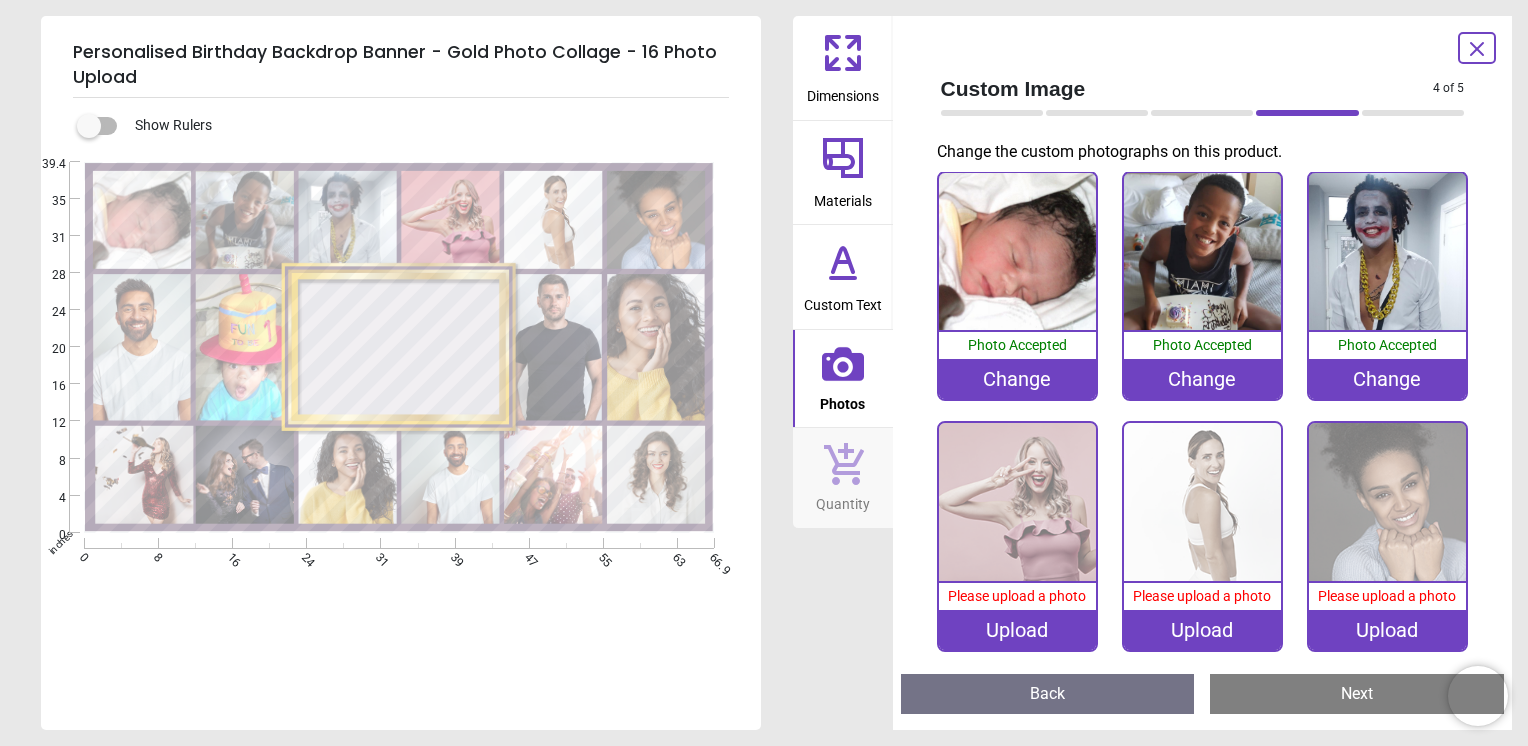click 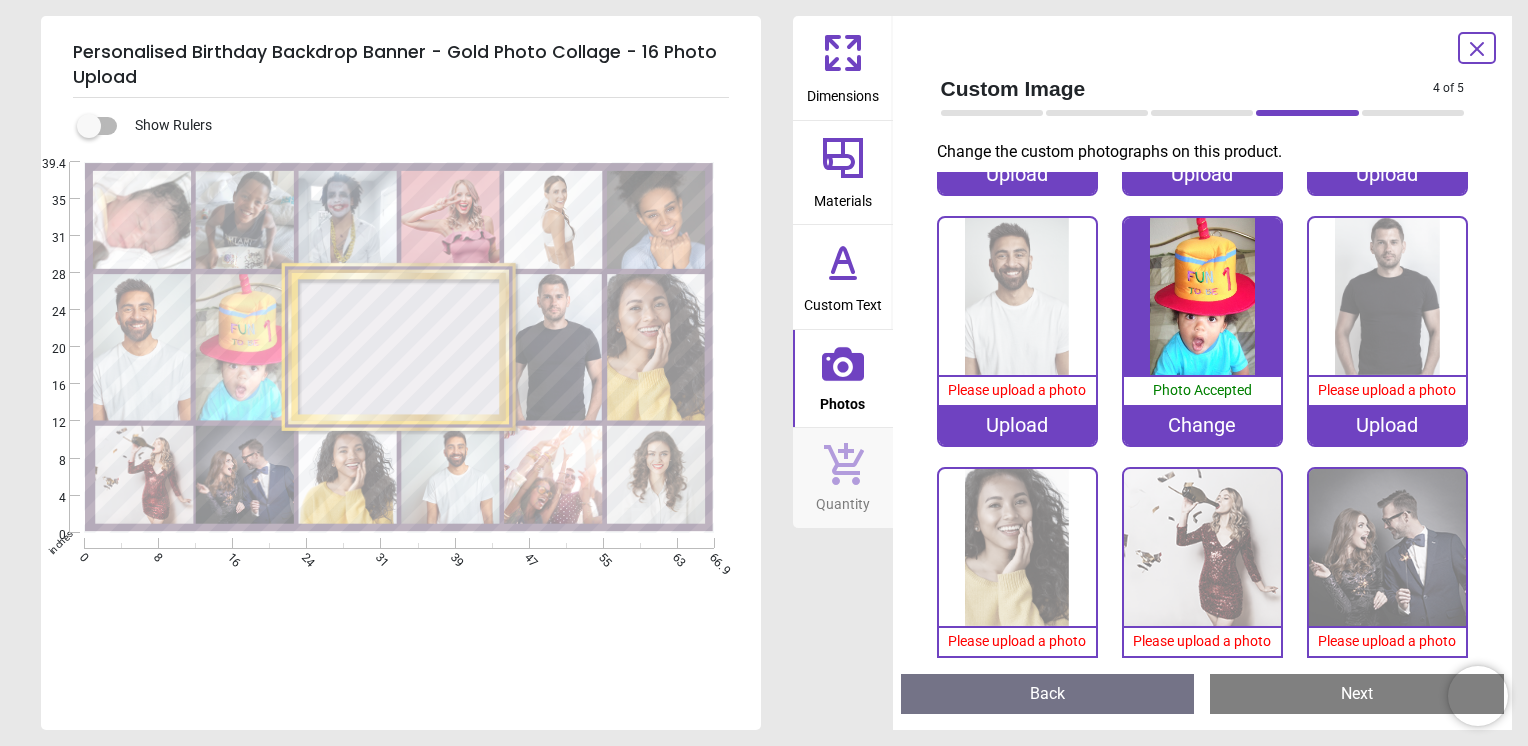 scroll, scrollTop: 504, scrollLeft: 0, axis: vertical 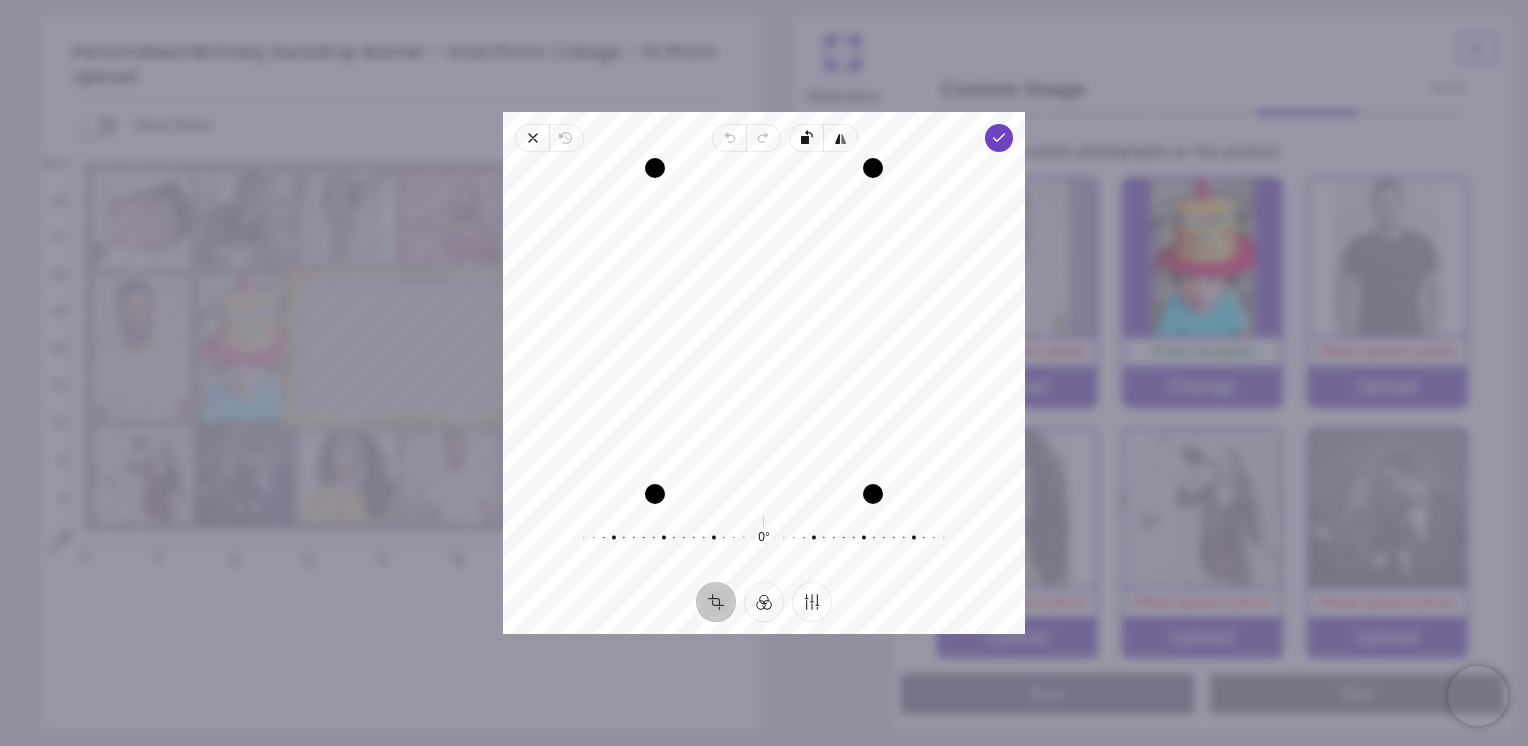drag, startPoint x: 788, startPoint y: 290, endPoint x: 787, endPoint y: 342, distance: 52.009613 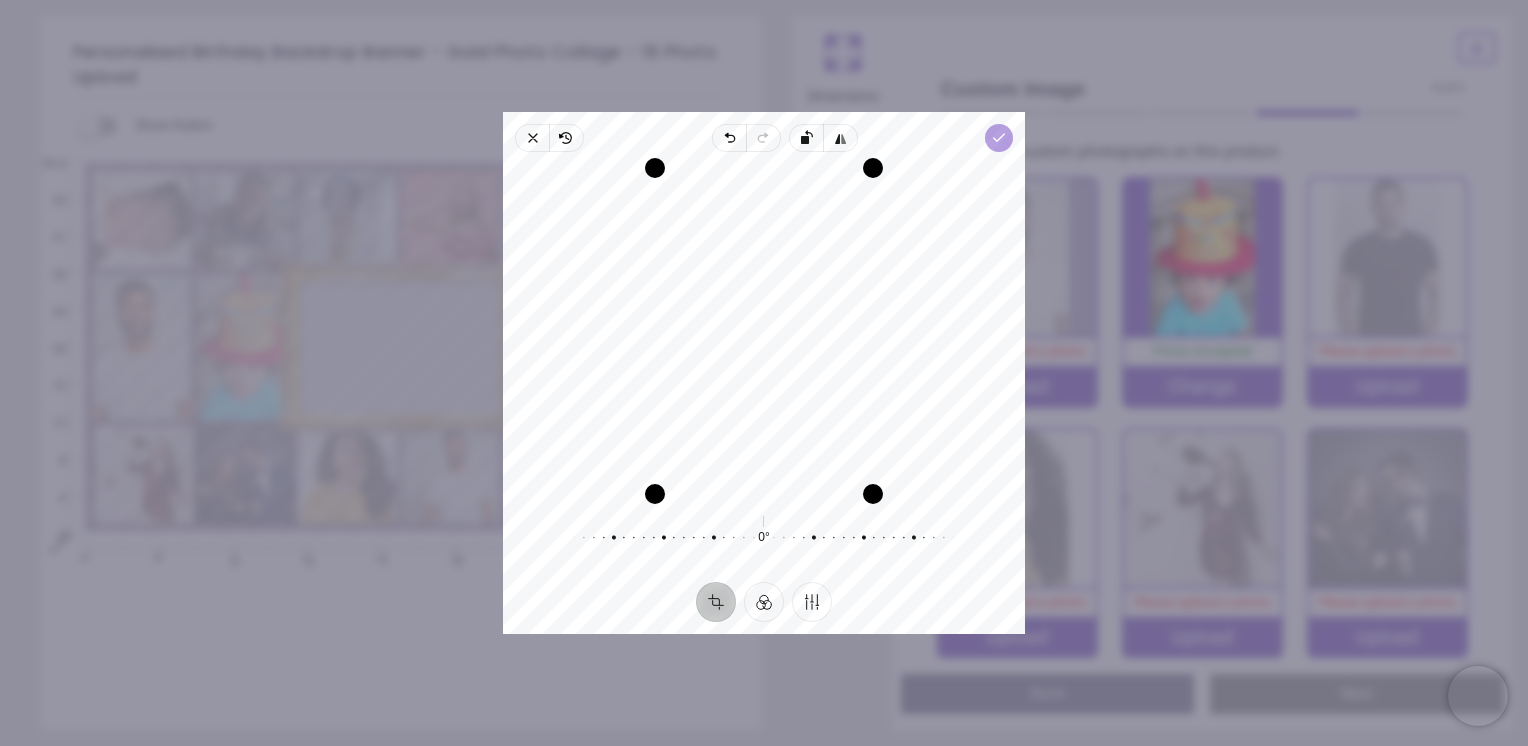 click on "Done" at bounding box center (999, 138) 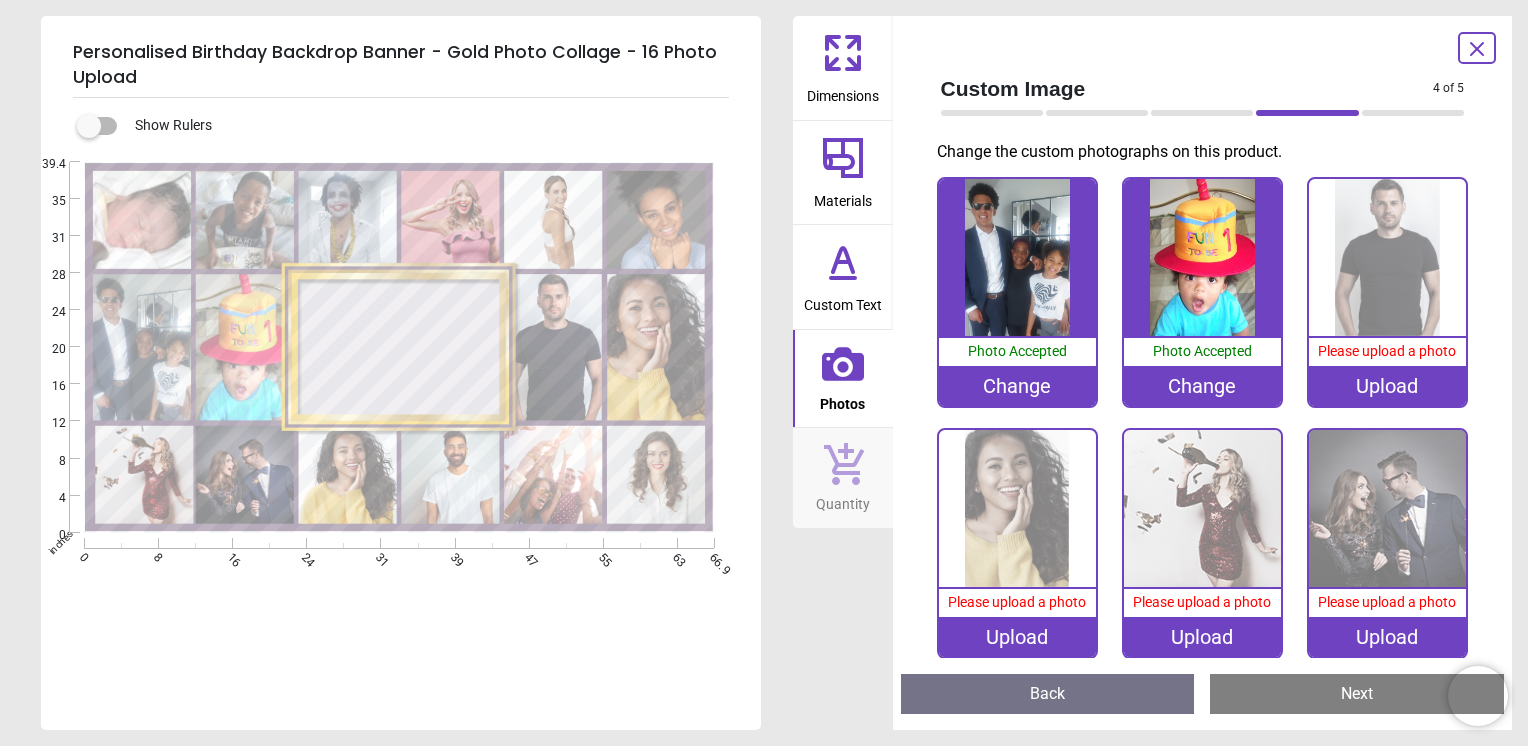 click 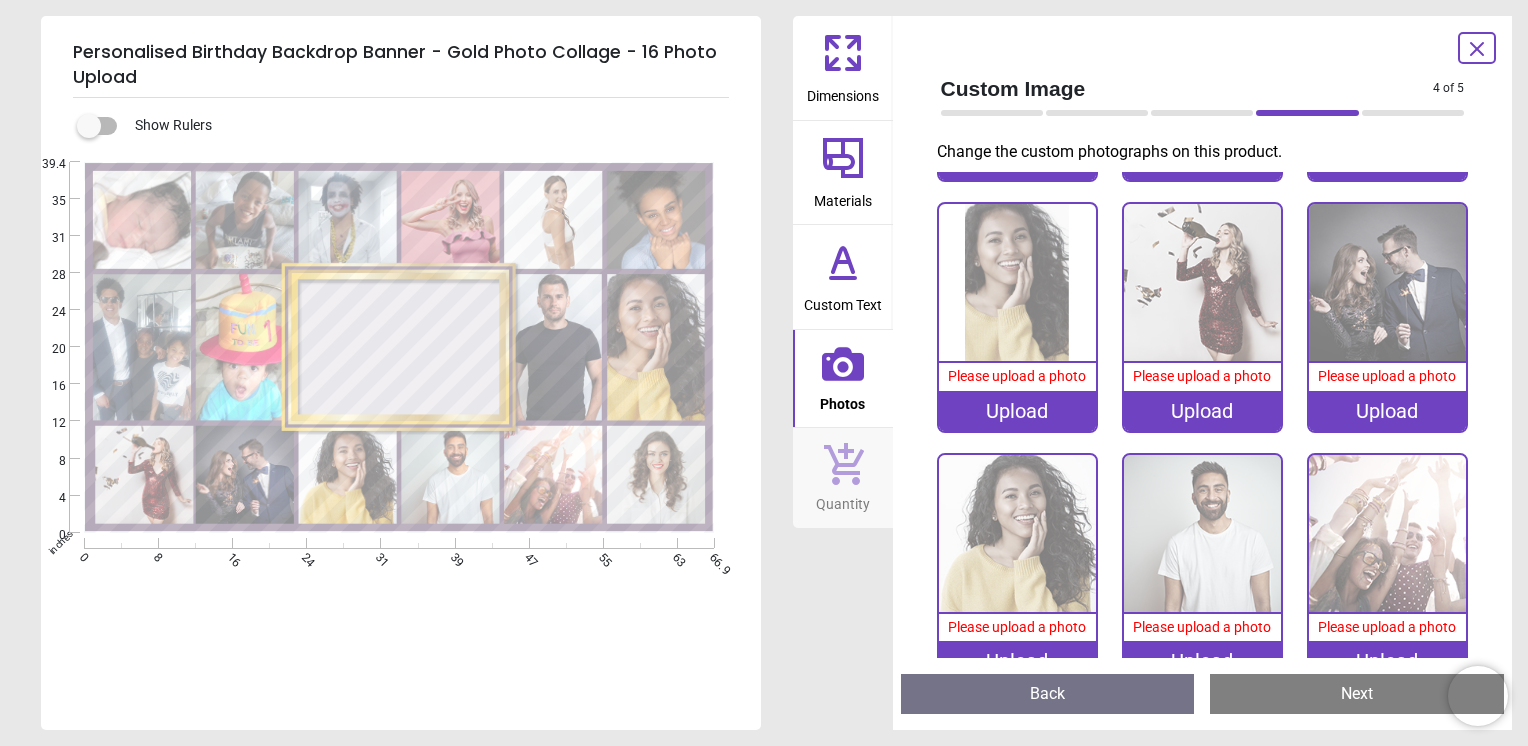 scroll, scrollTop: 751, scrollLeft: 0, axis: vertical 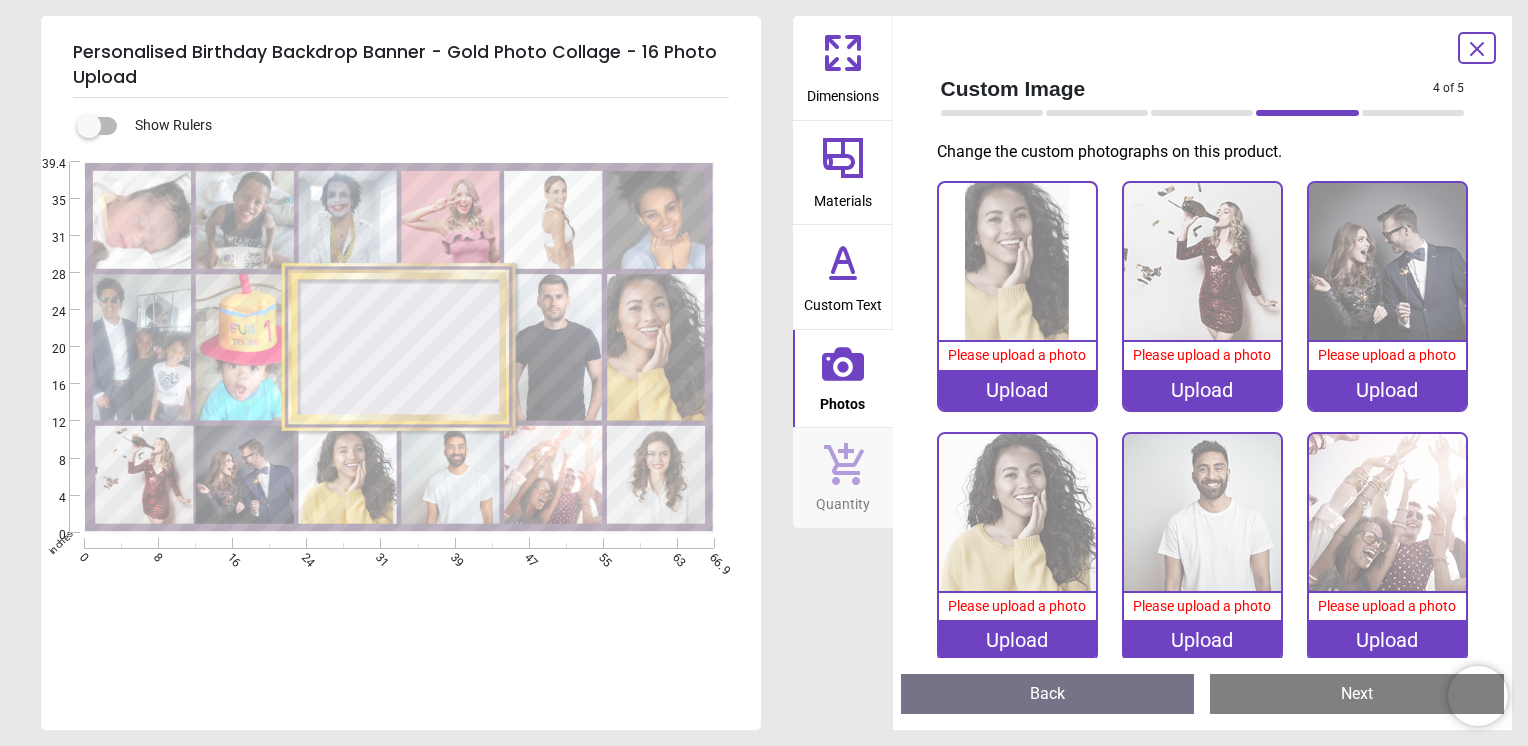 click 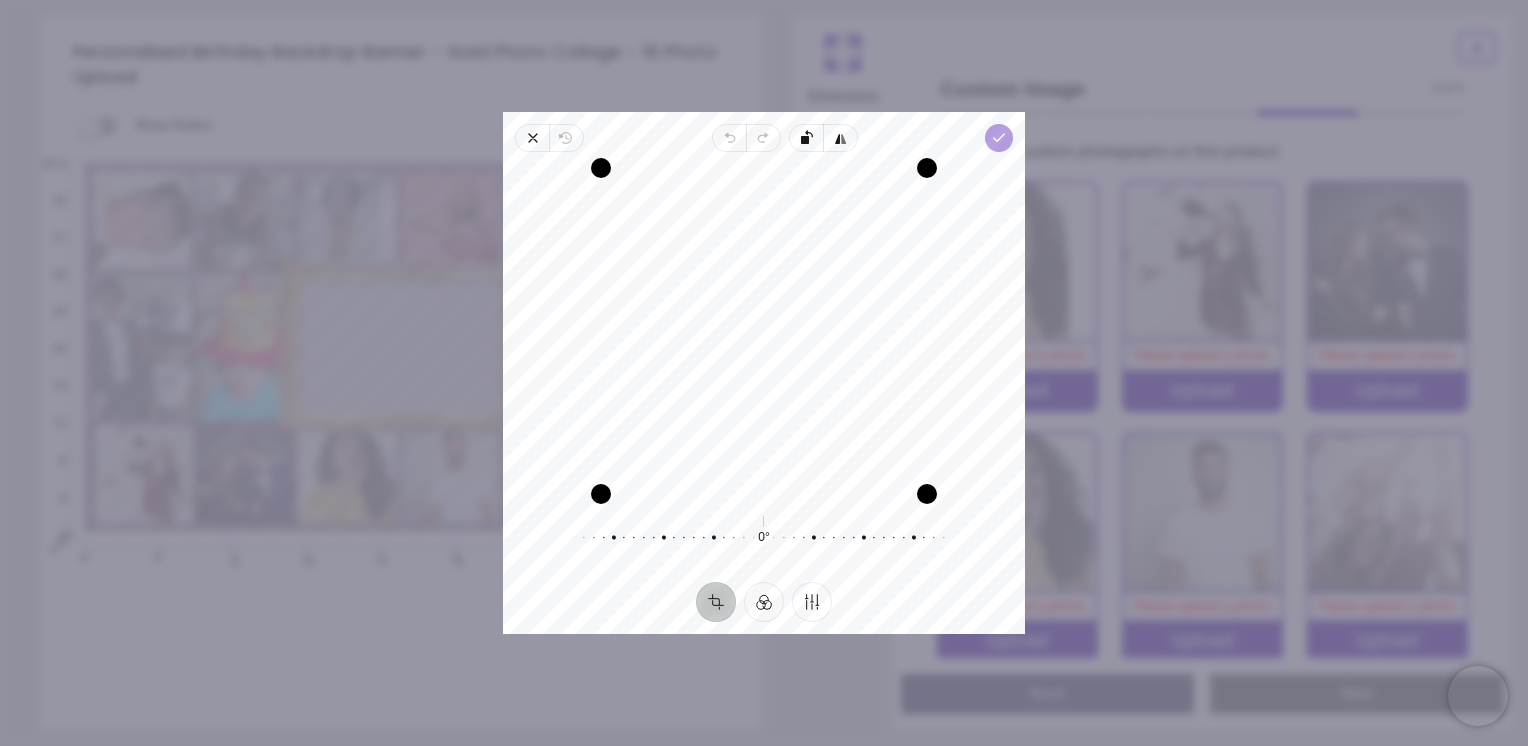 click 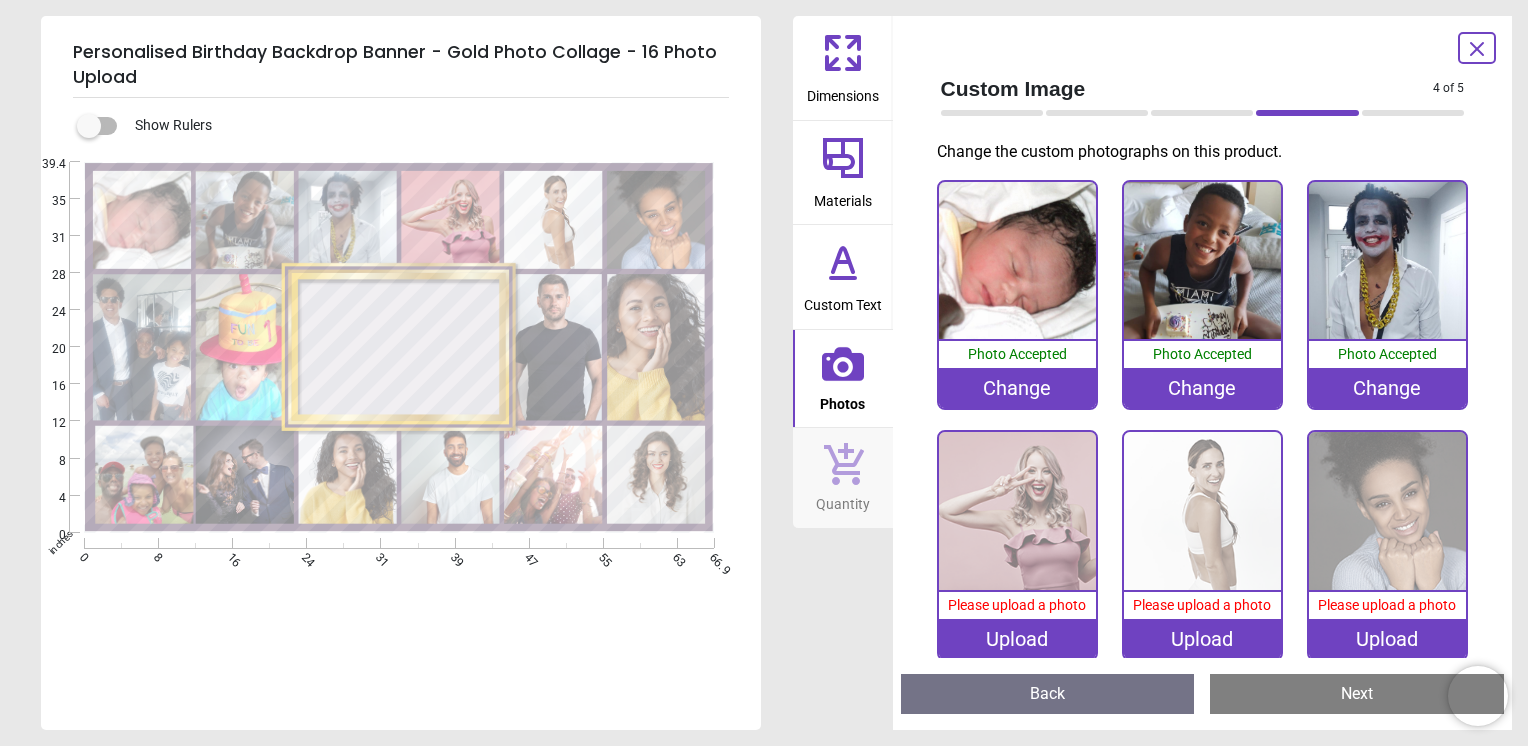 scroll, scrollTop: 0, scrollLeft: 0, axis: both 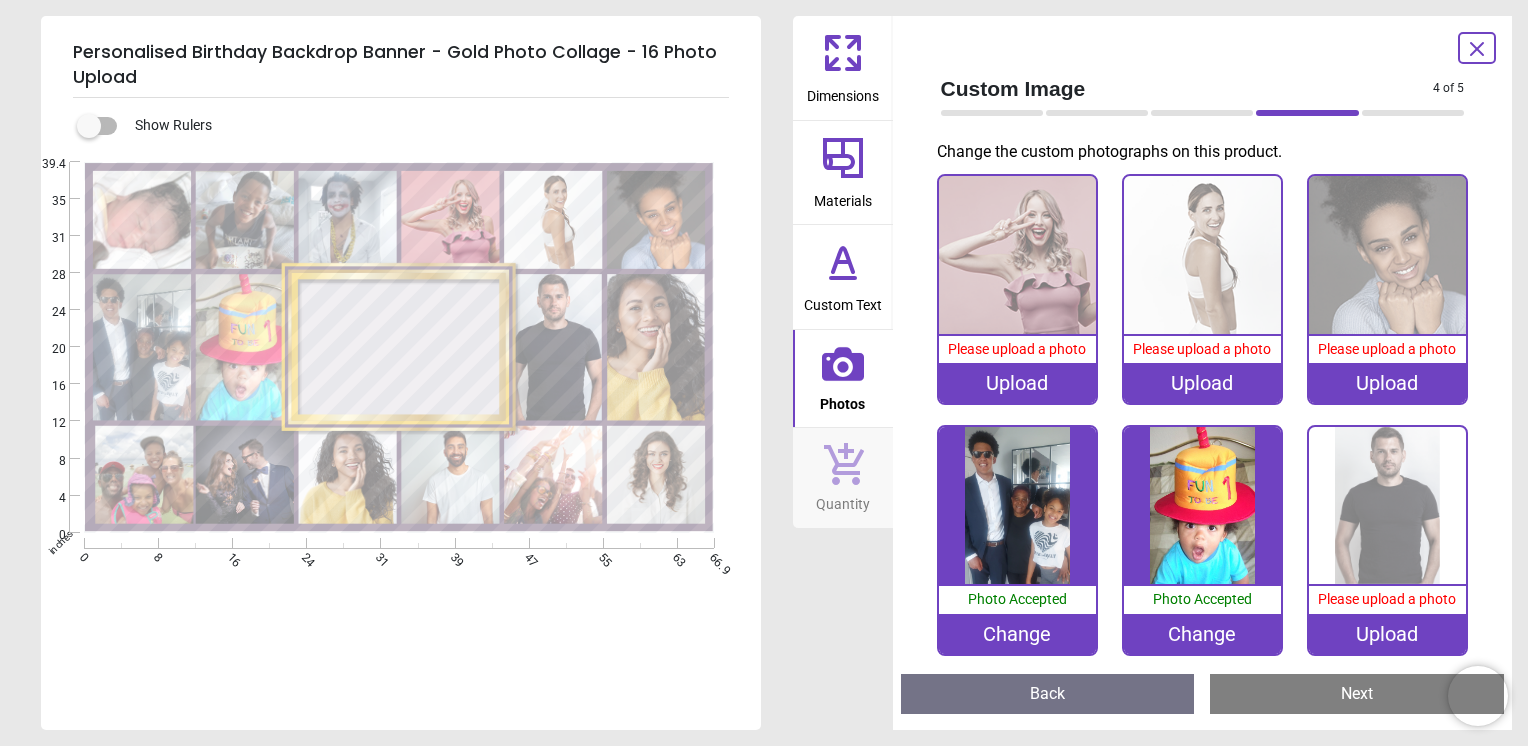 click 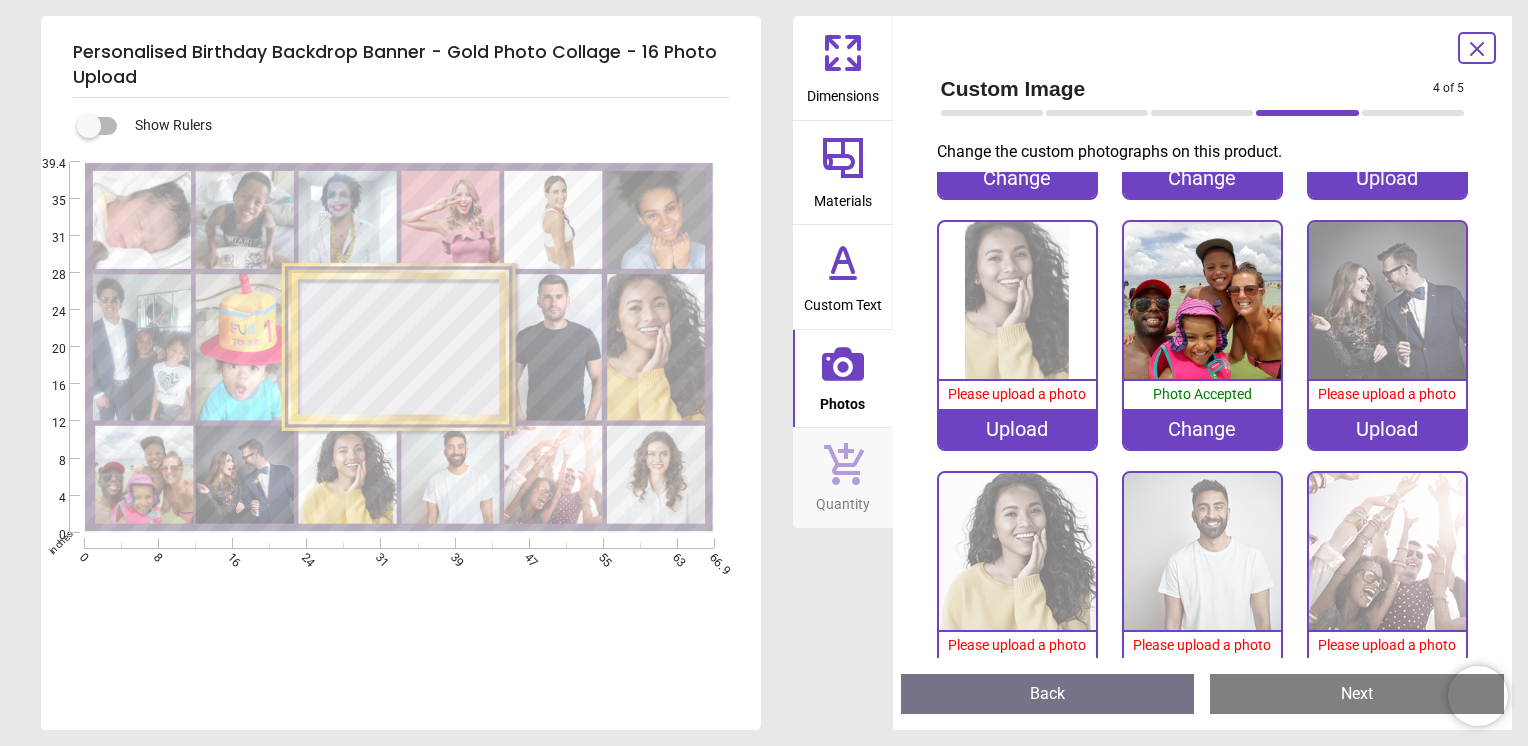 scroll, scrollTop: 751, scrollLeft: 0, axis: vertical 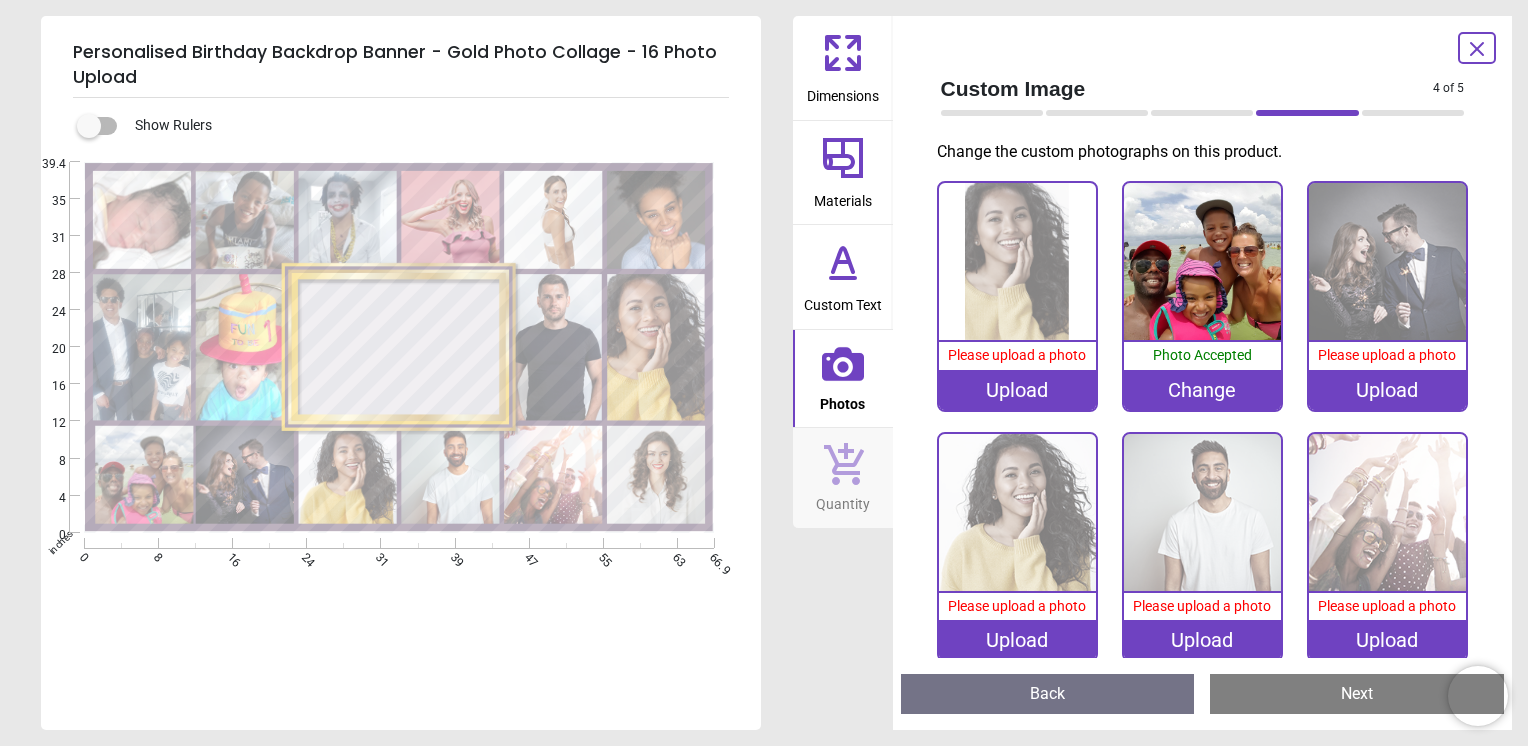 click 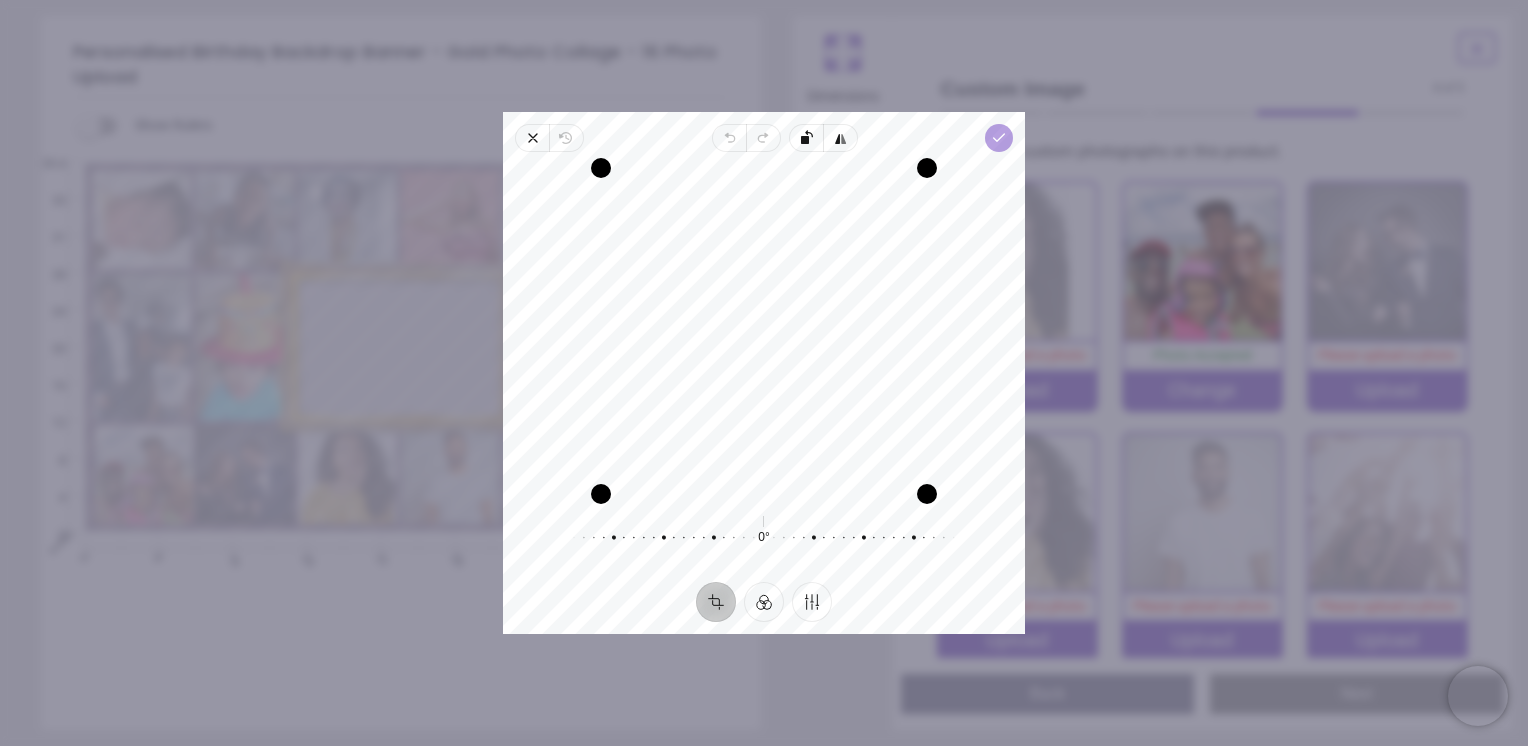click 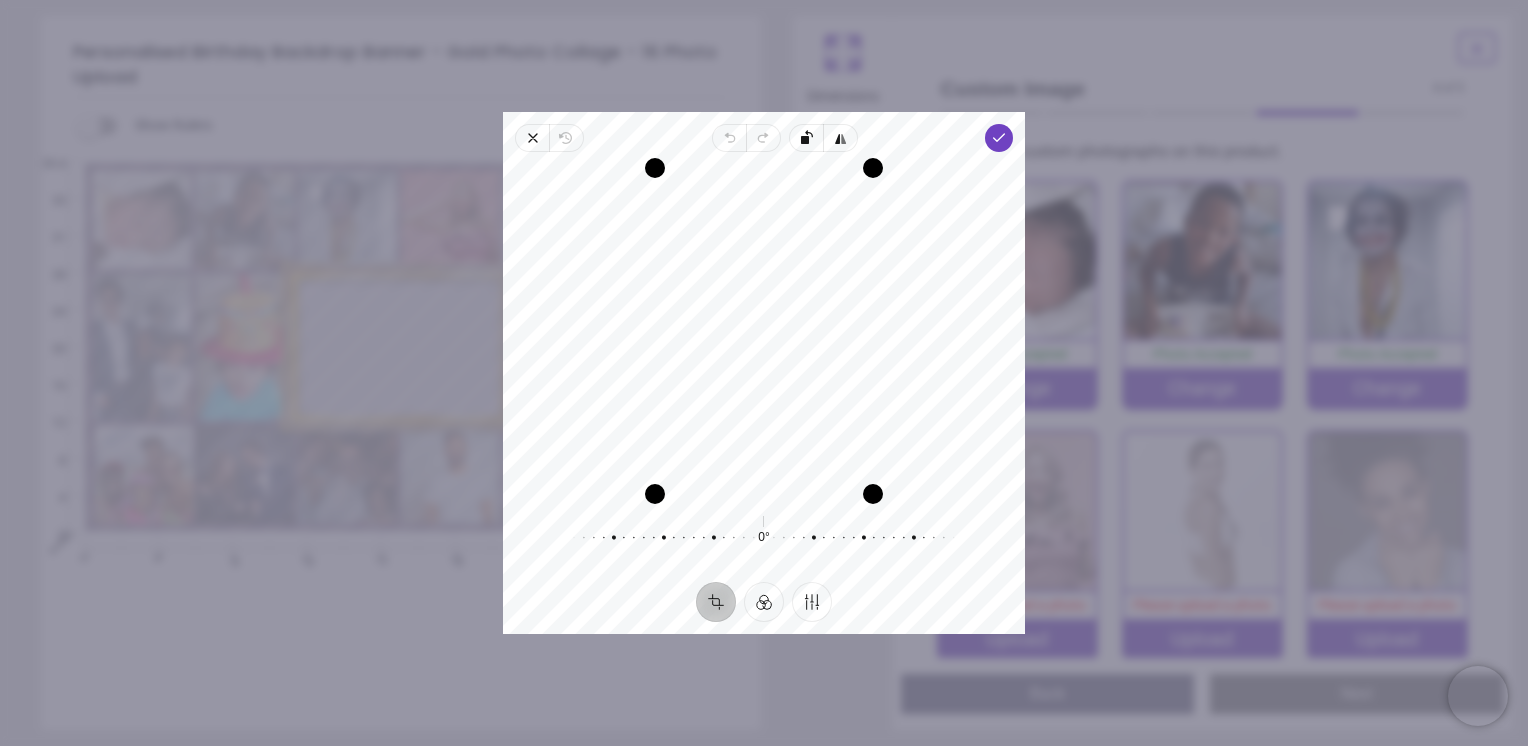 scroll, scrollTop: 0, scrollLeft: 0, axis: both 